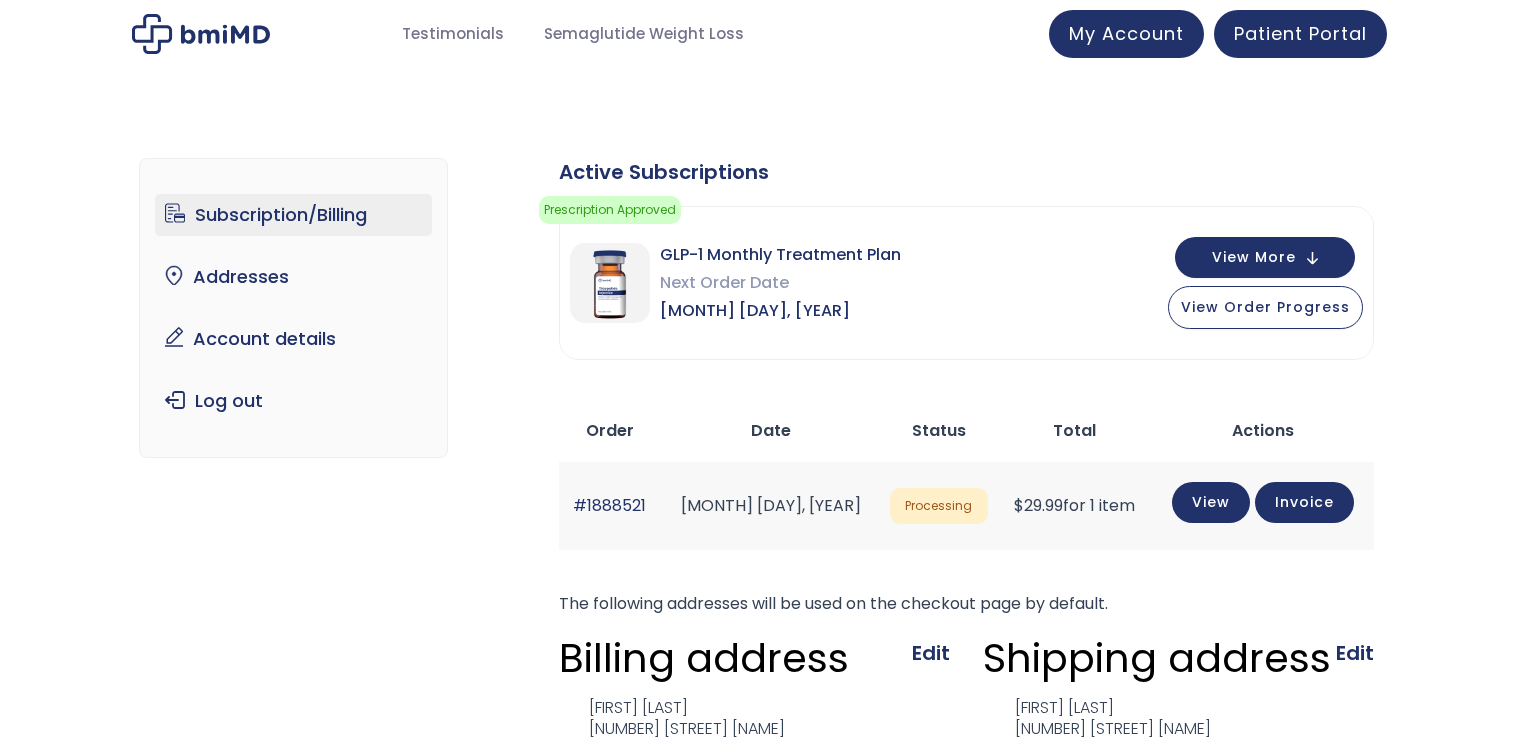 scroll, scrollTop: 685, scrollLeft: 0, axis: vertical 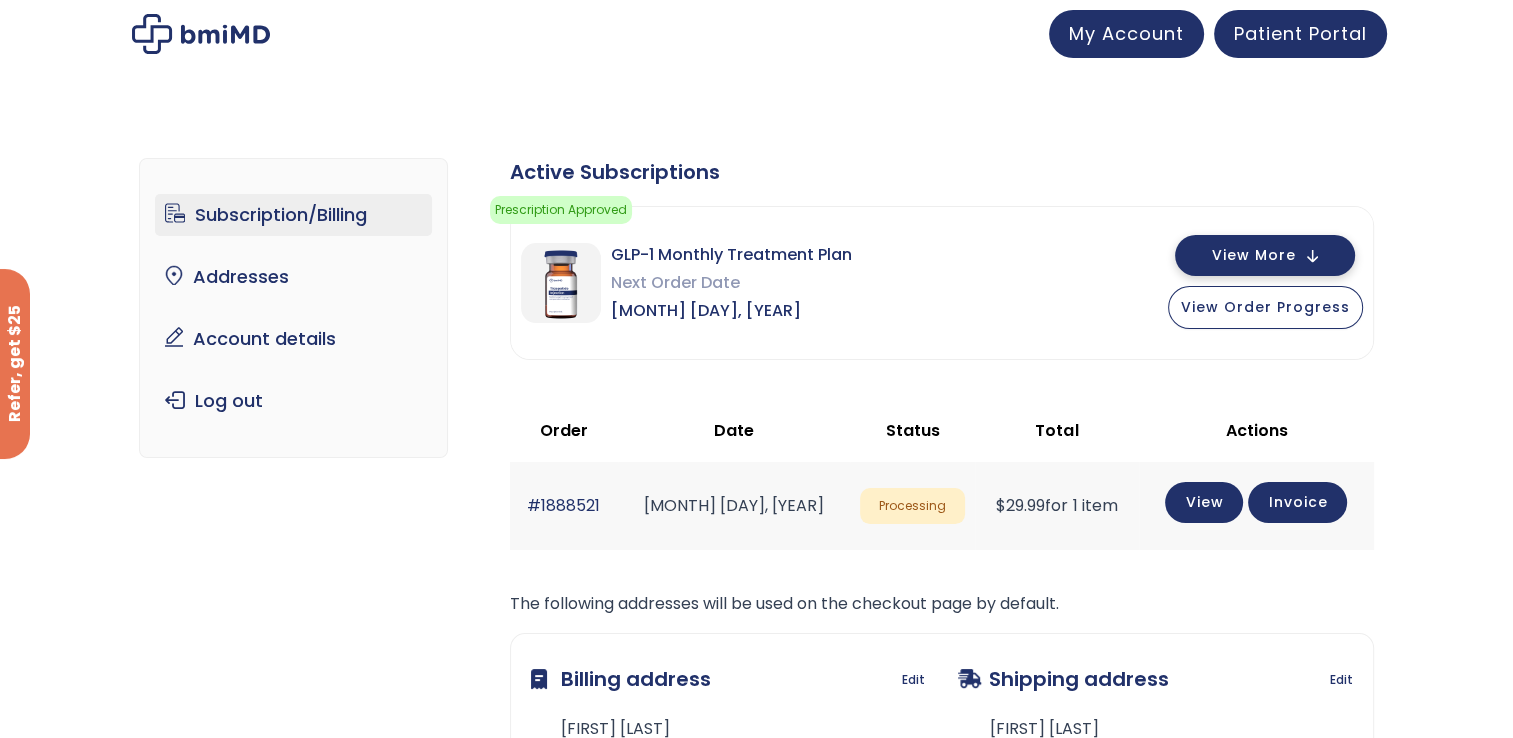click on "View More" at bounding box center [1265, 255] 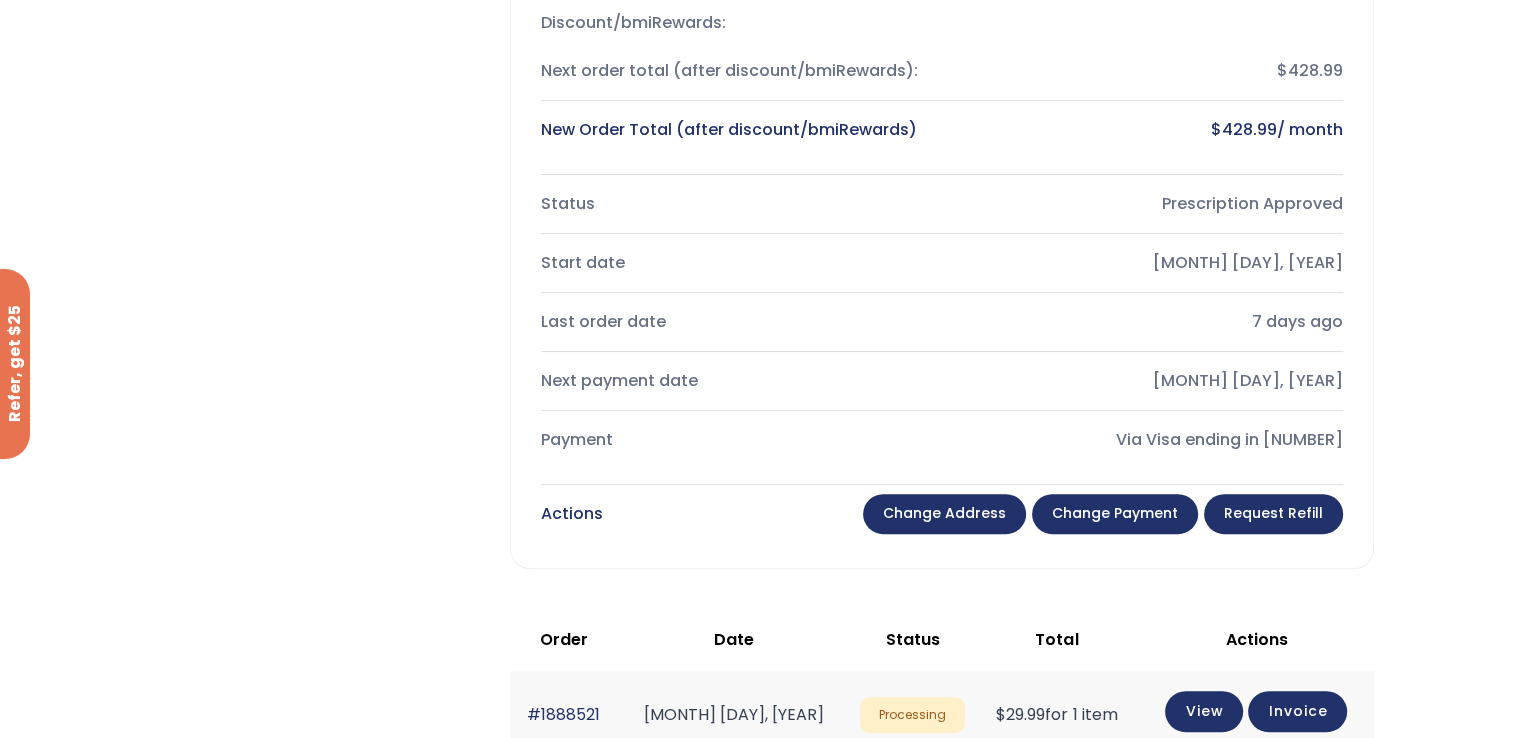 scroll, scrollTop: 500, scrollLeft: 0, axis: vertical 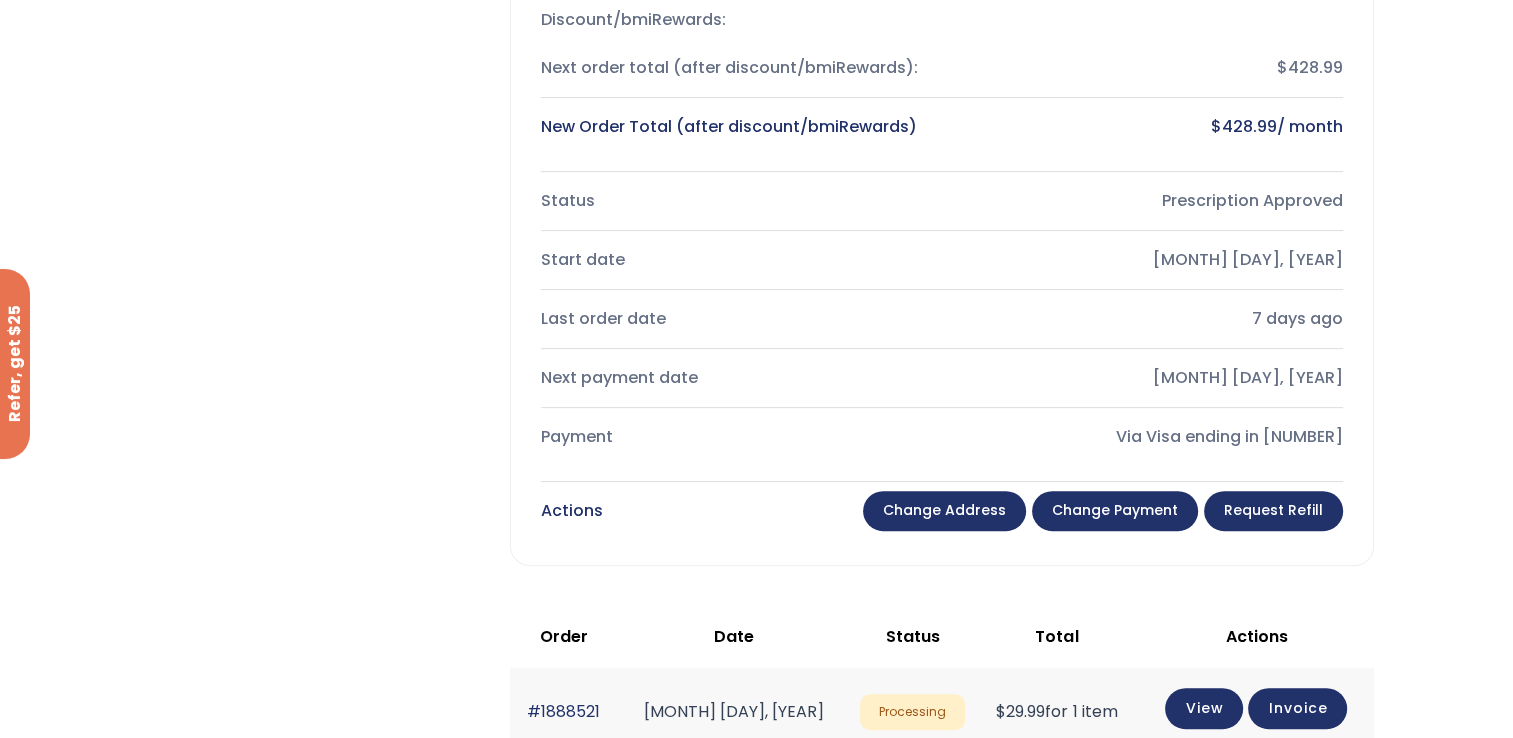 click on "Request Refill" at bounding box center [1273, 511] 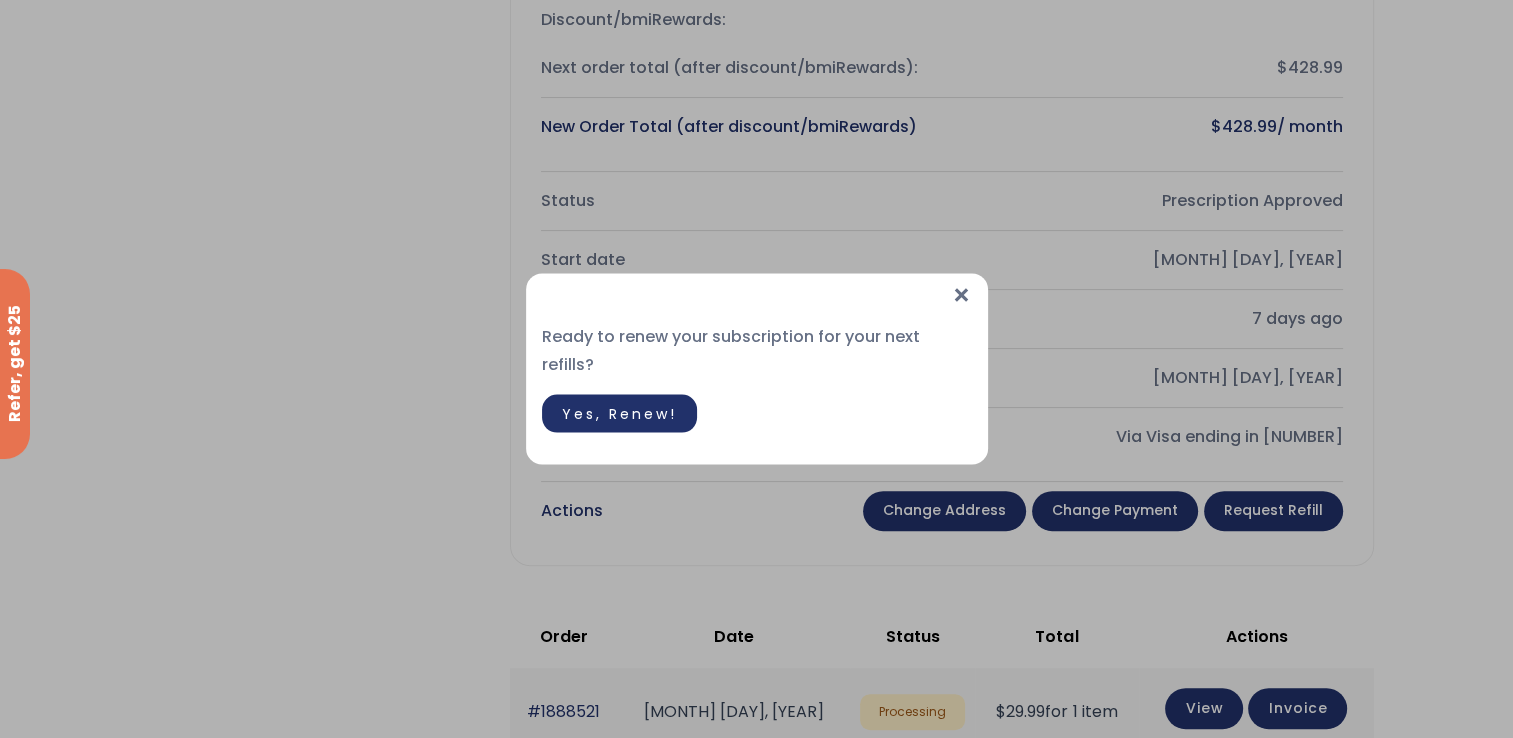 click on "×" at bounding box center [961, 295] 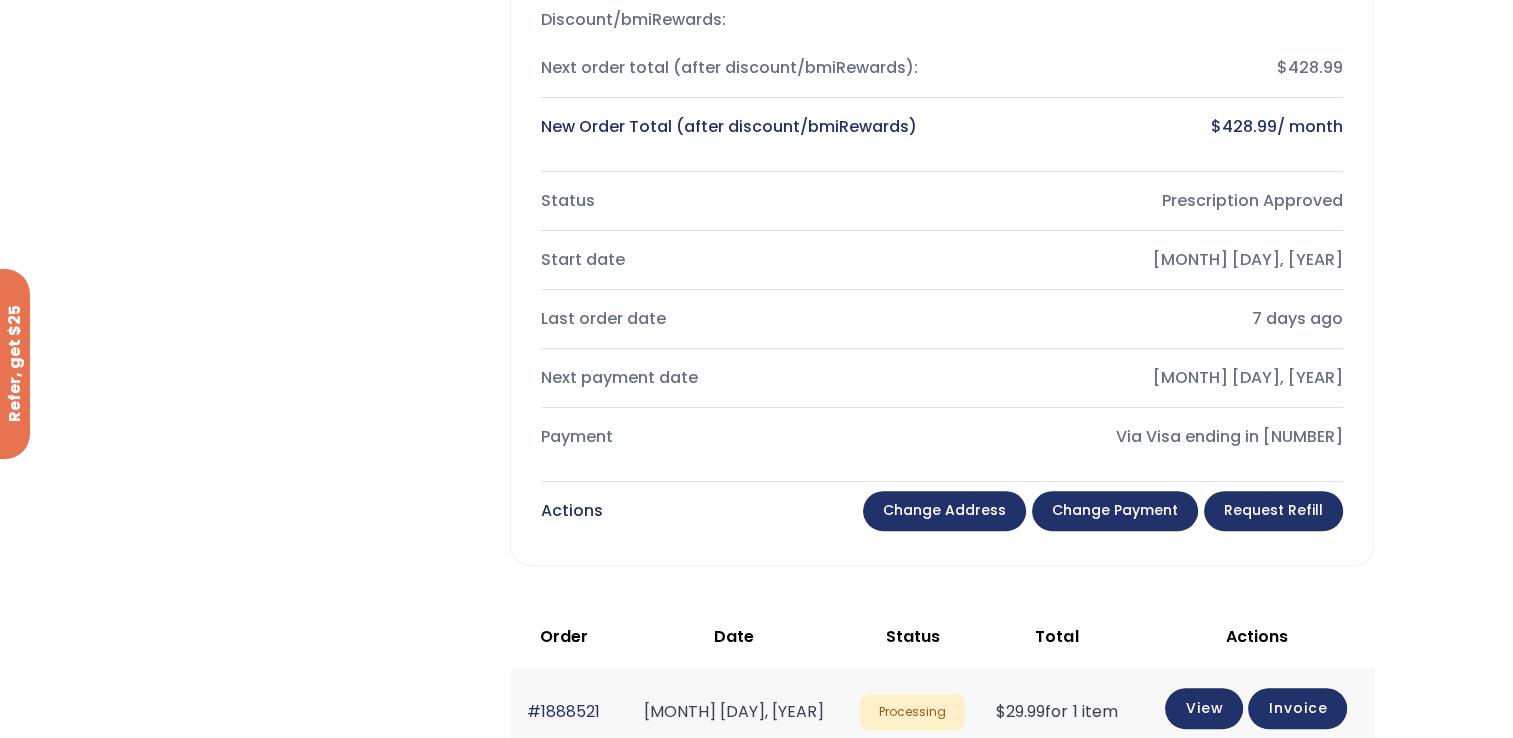 click on "Change payment" at bounding box center (1115, 511) 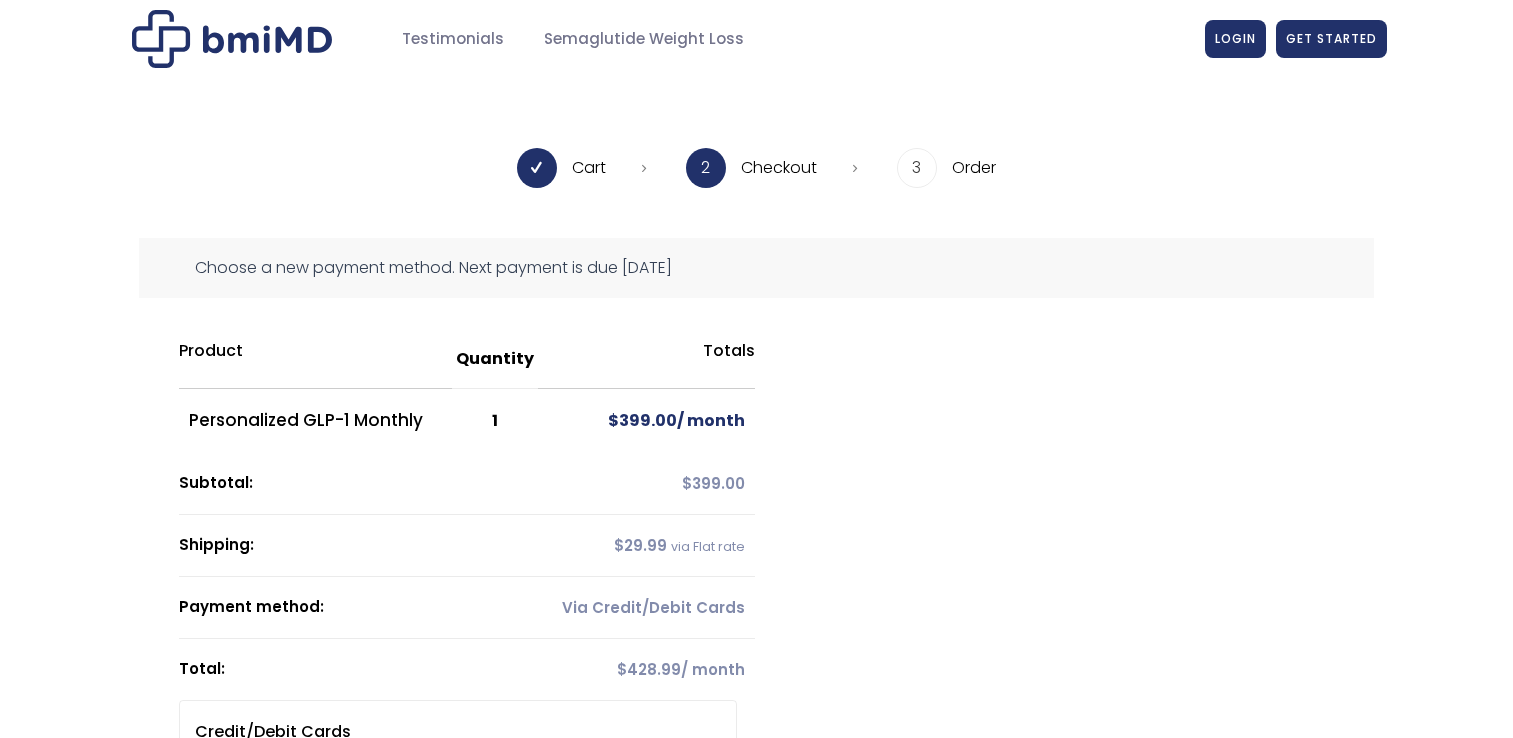 scroll, scrollTop: 0, scrollLeft: 0, axis: both 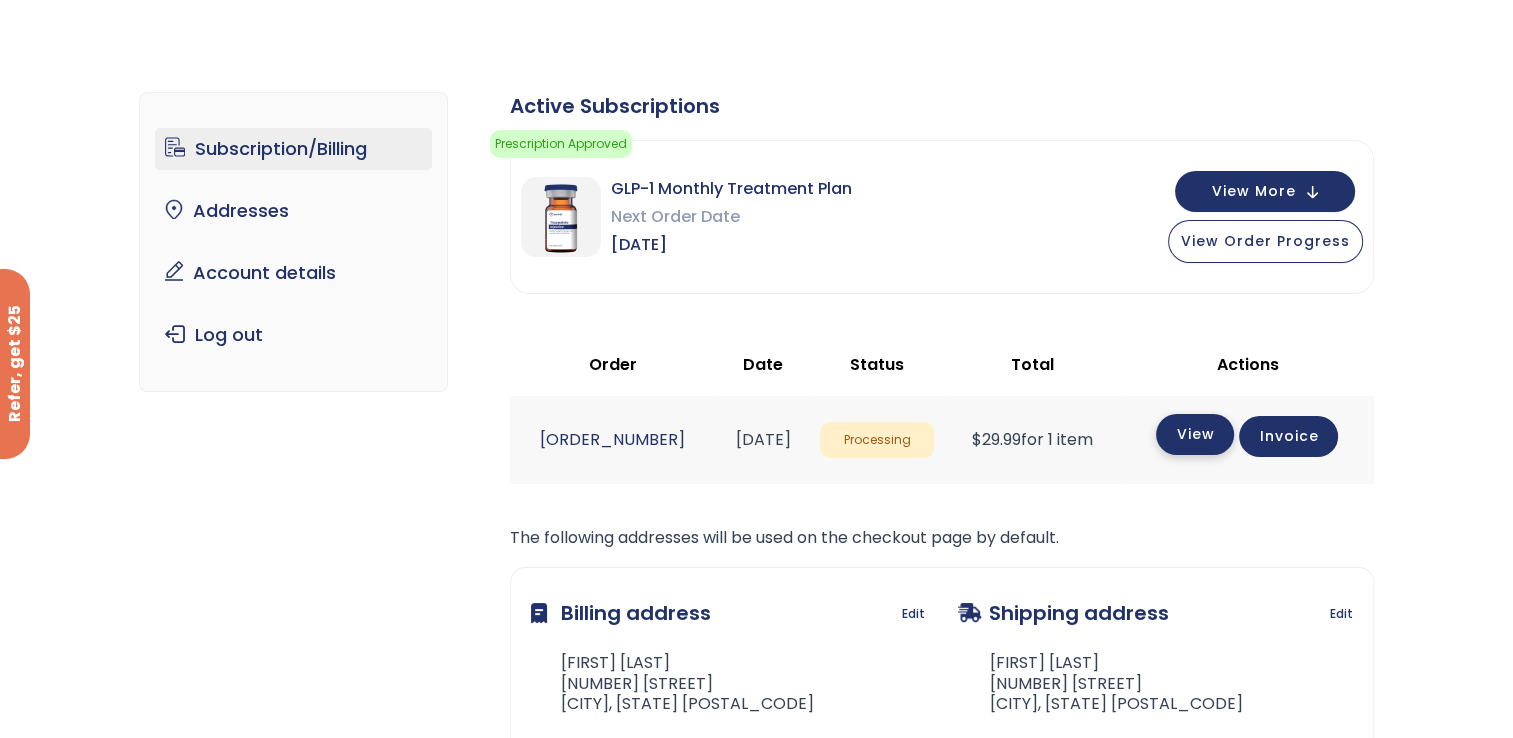 click on "View" 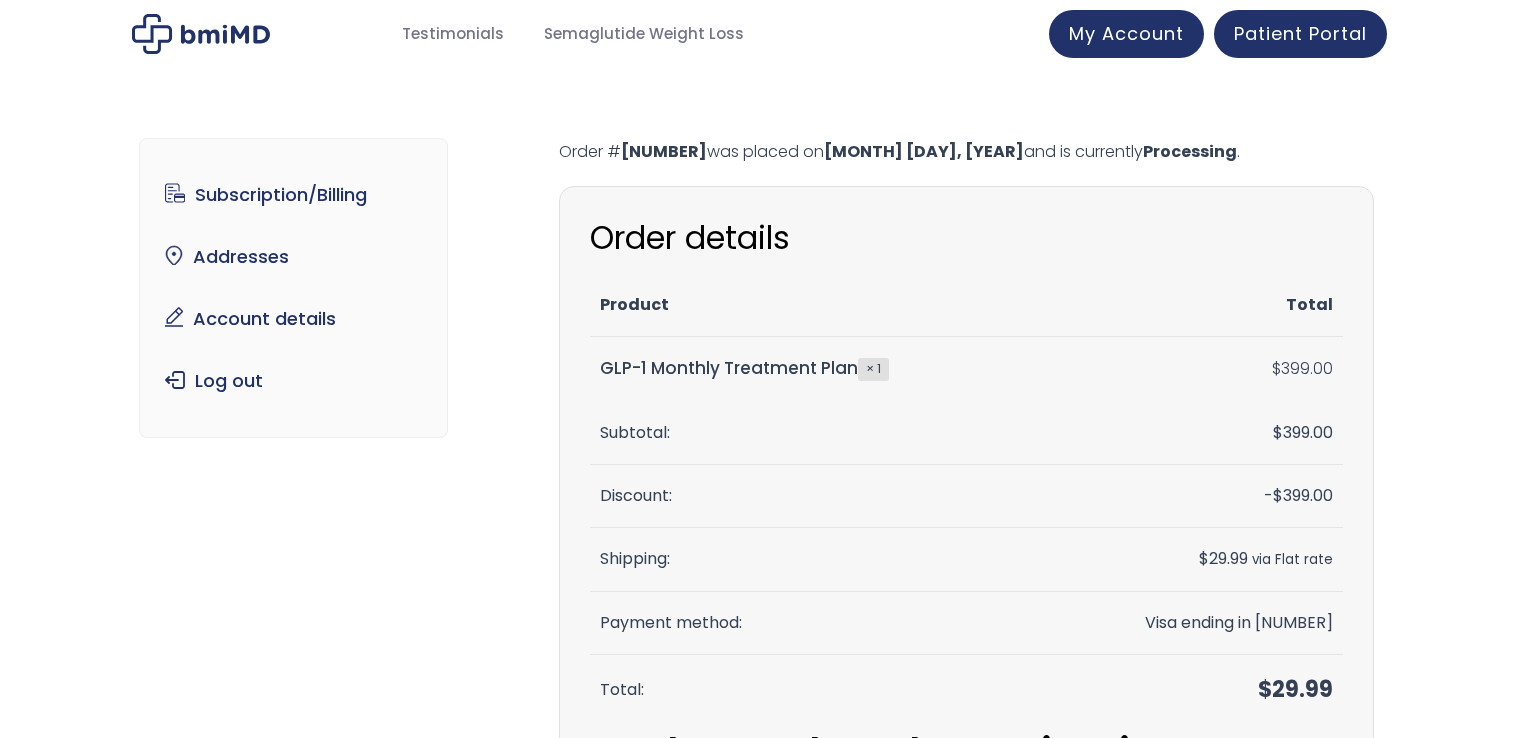 scroll, scrollTop: 0, scrollLeft: 0, axis: both 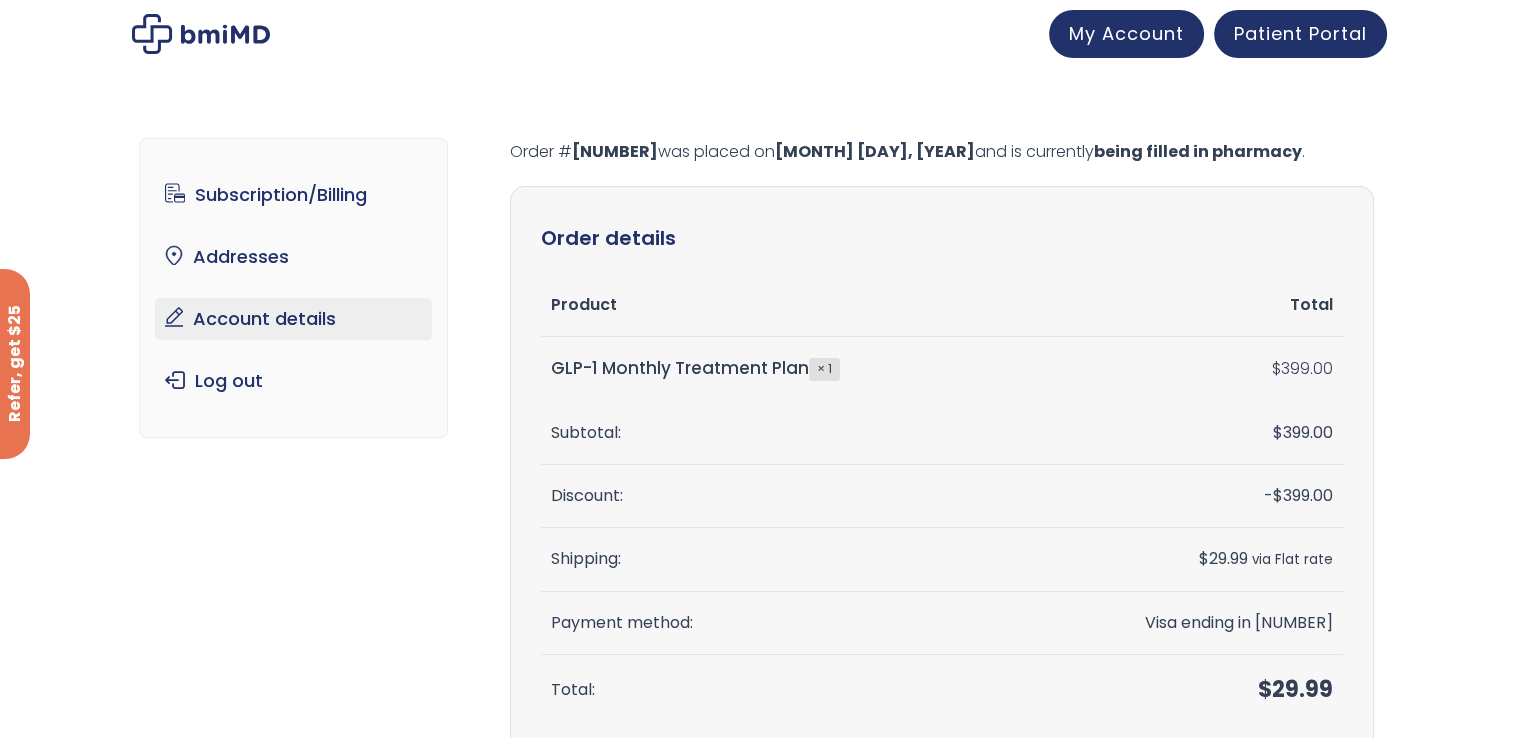 click on "Account details" at bounding box center (293, 319) 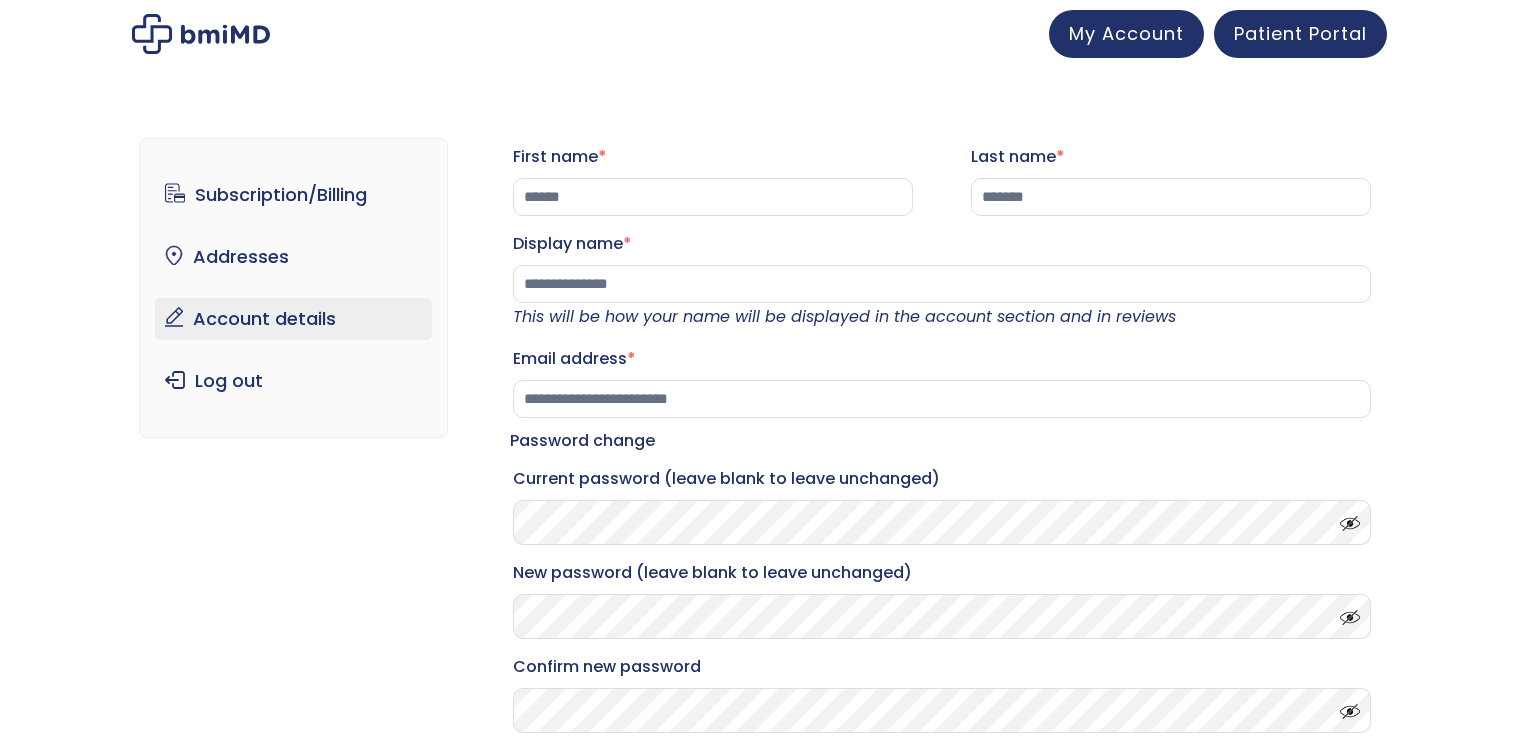 scroll, scrollTop: 0, scrollLeft: 0, axis: both 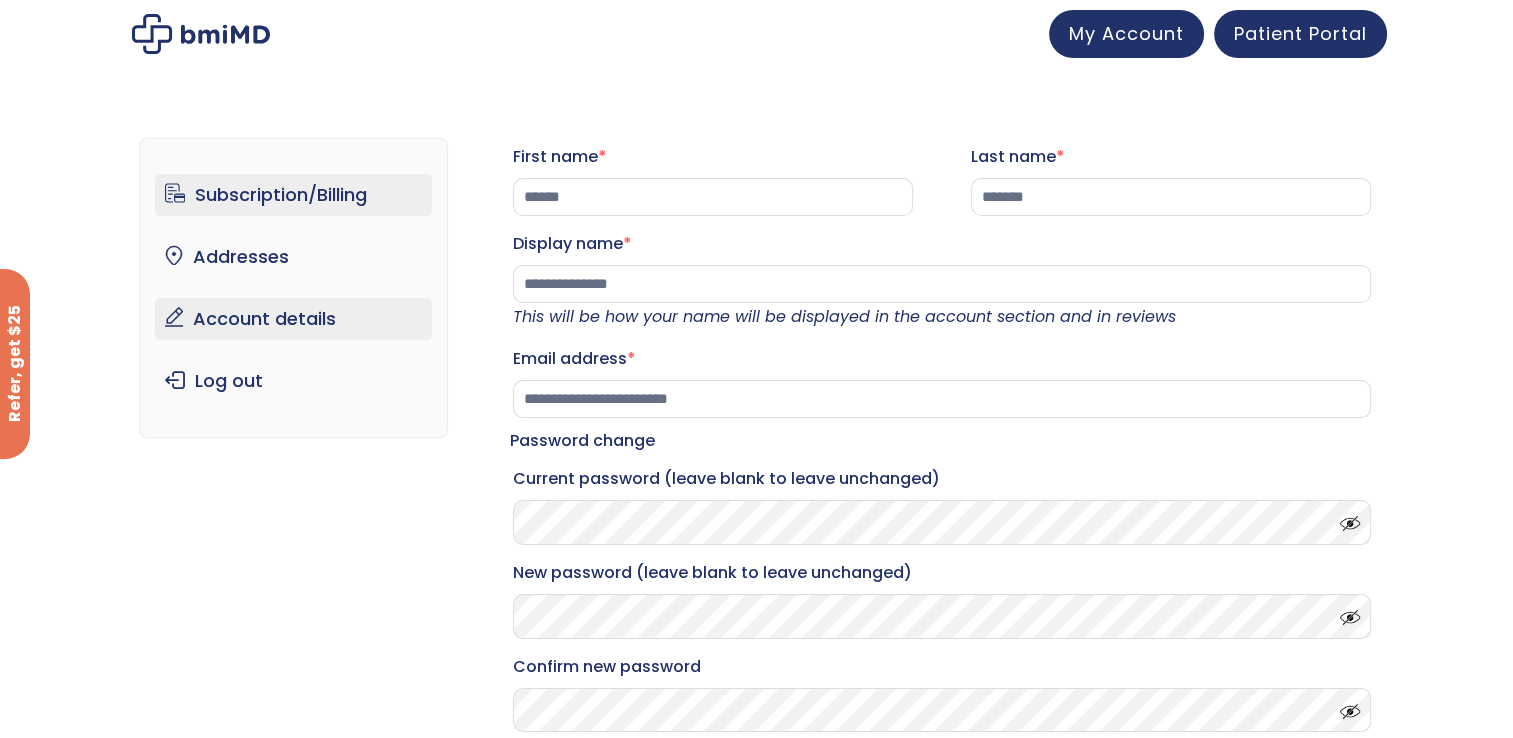 click on "Subscription/Billing" at bounding box center [293, 195] 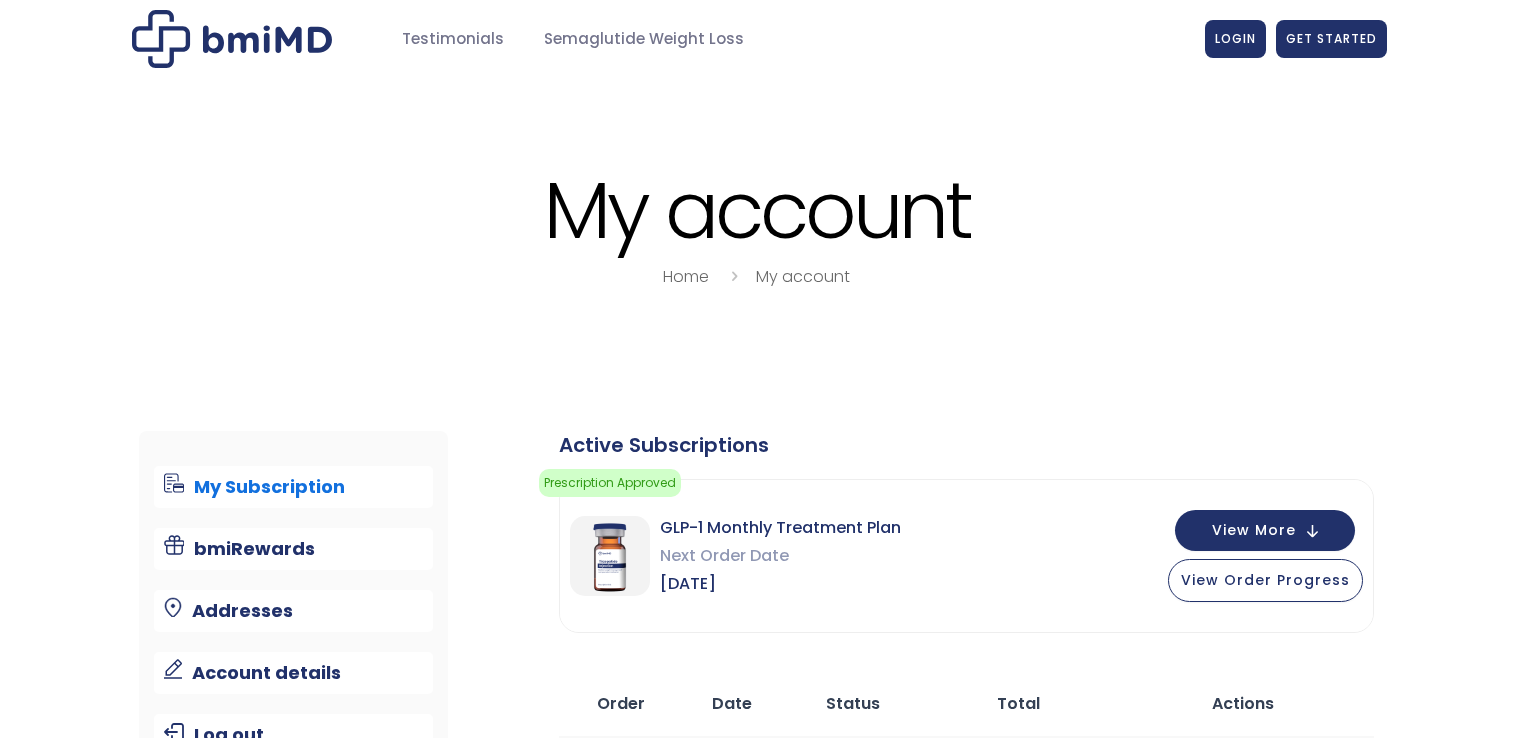 scroll, scrollTop: 0, scrollLeft: 0, axis: both 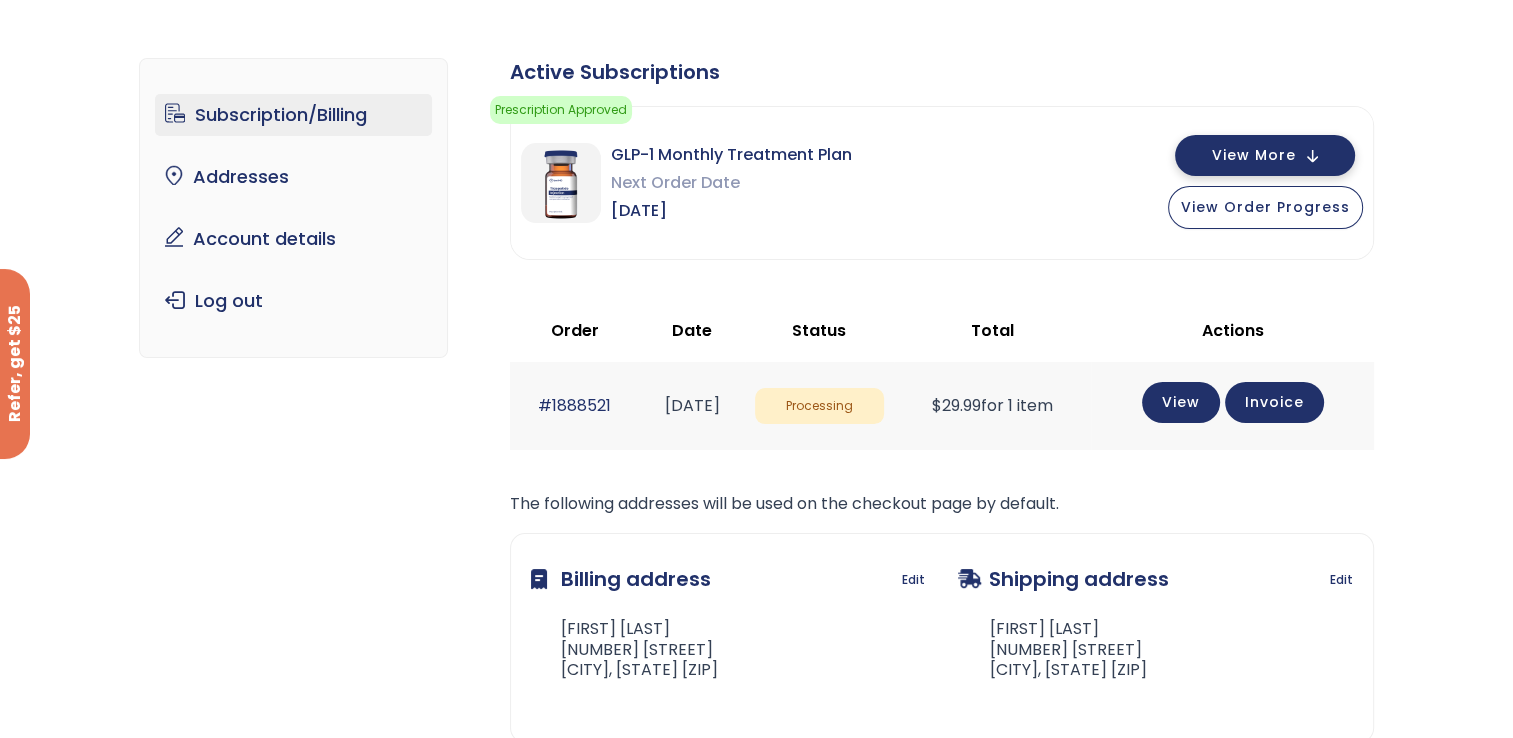 click on "View More" at bounding box center [1265, 155] 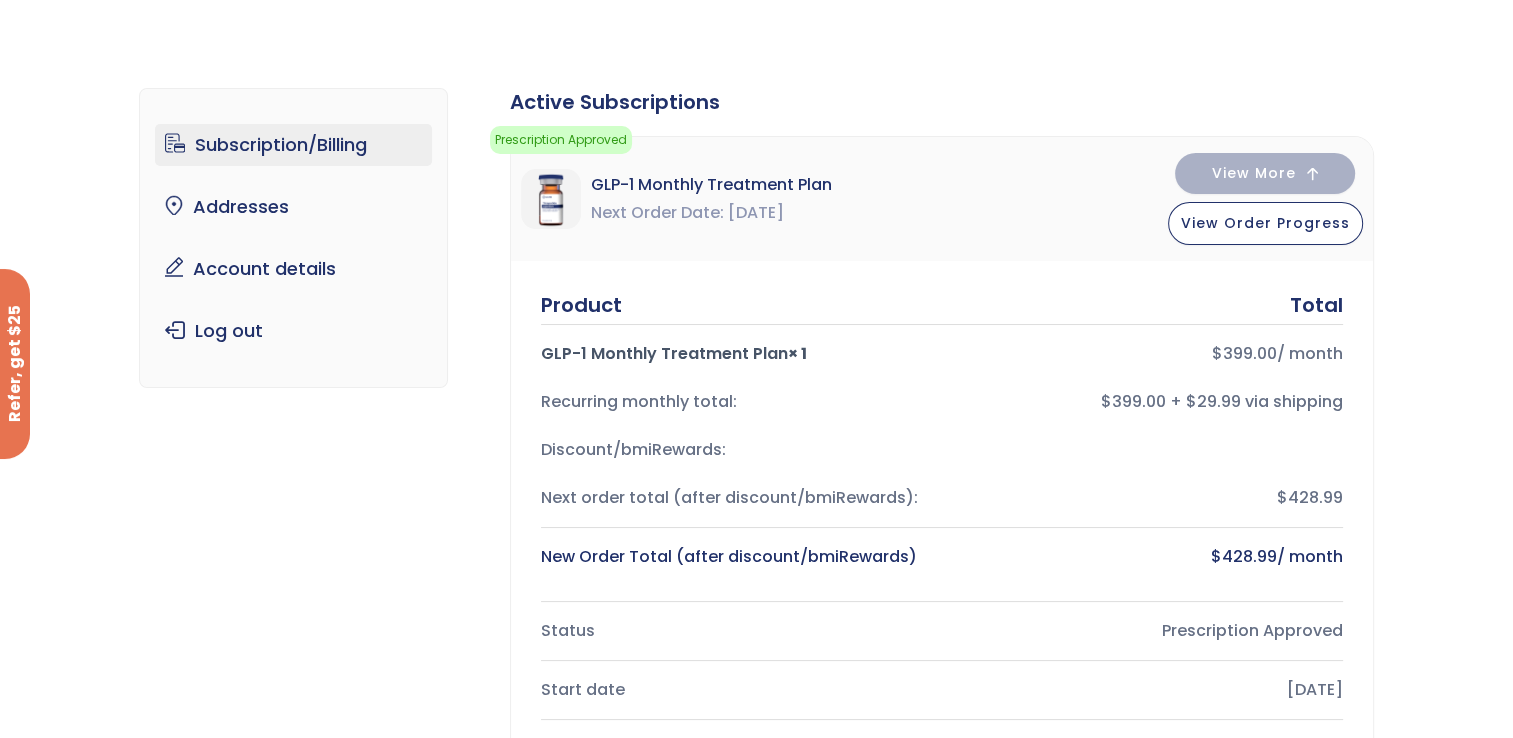 scroll, scrollTop: 0, scrollLeft: 0, axis: both 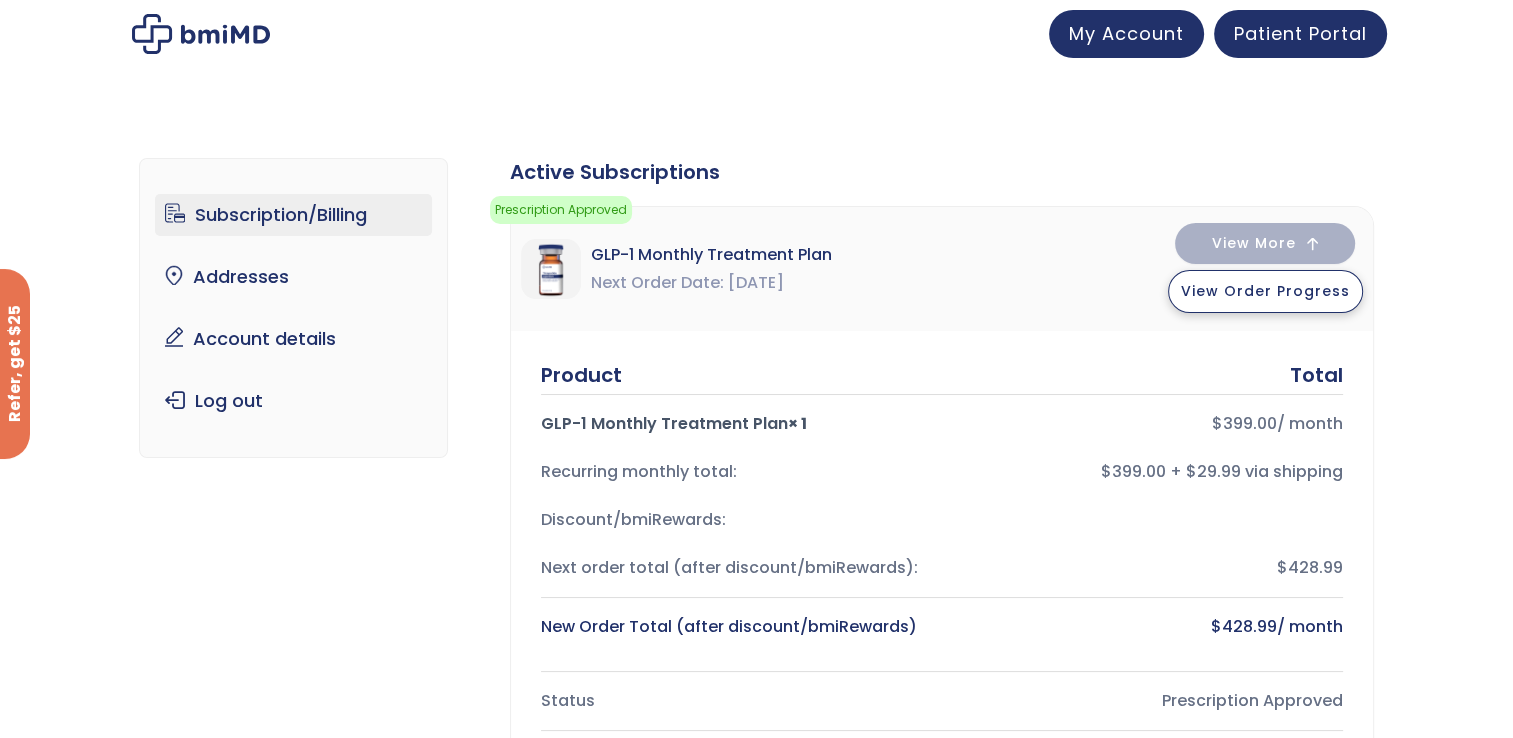 click on "View Order Progress" at bounding box center [1265, 291] 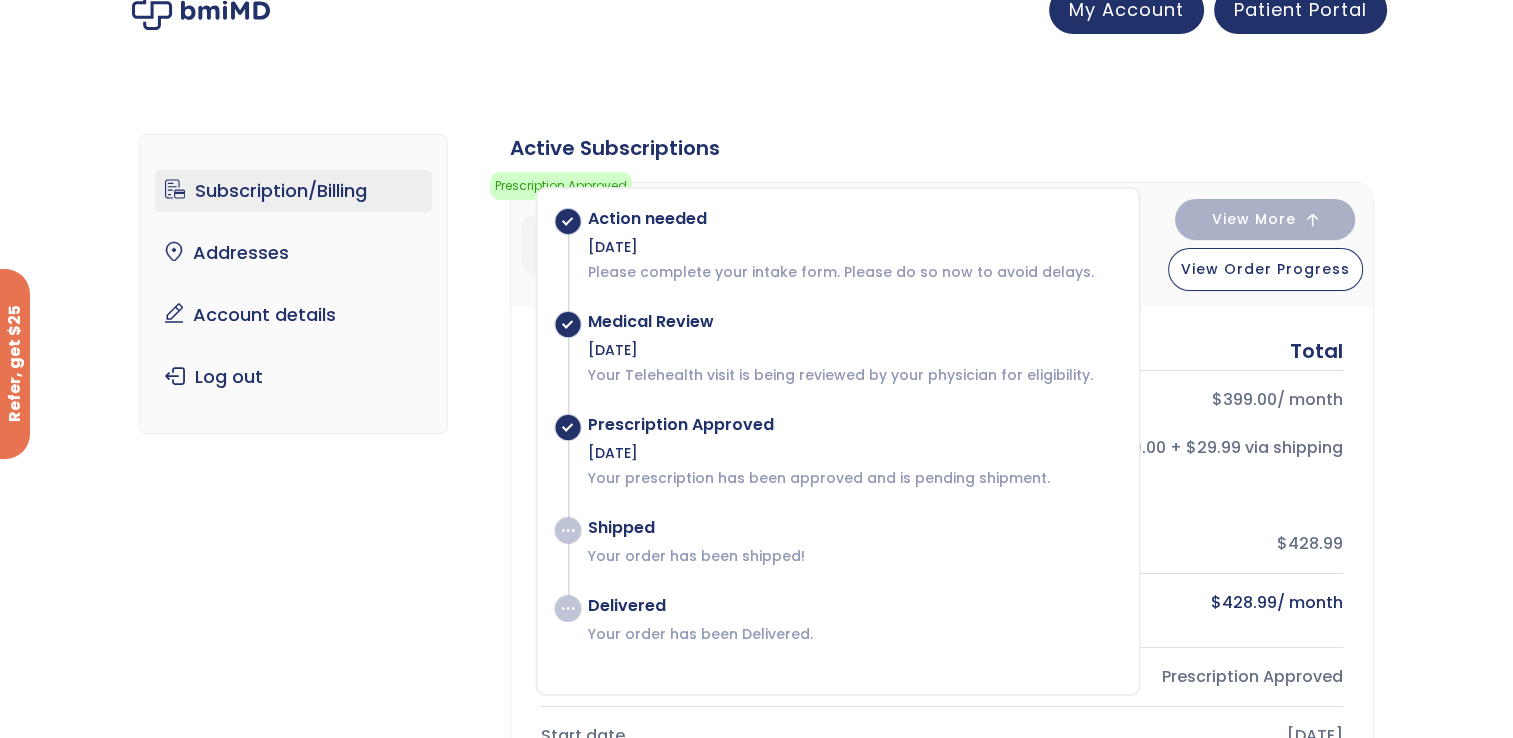 scroll, scrollTop: 0, scrollLeft: 0, axis: both 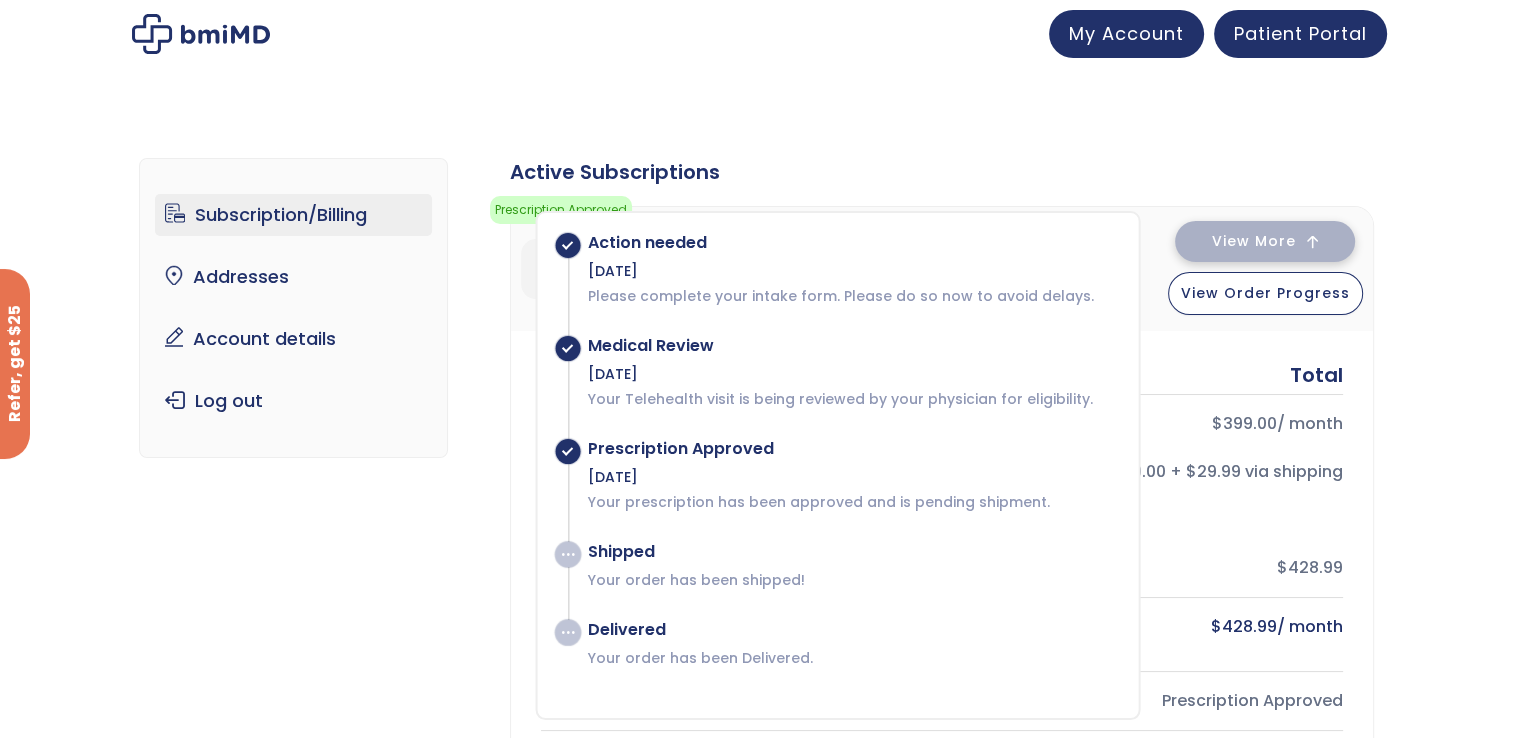 click on "View More" at bounding box center (1254, 241) 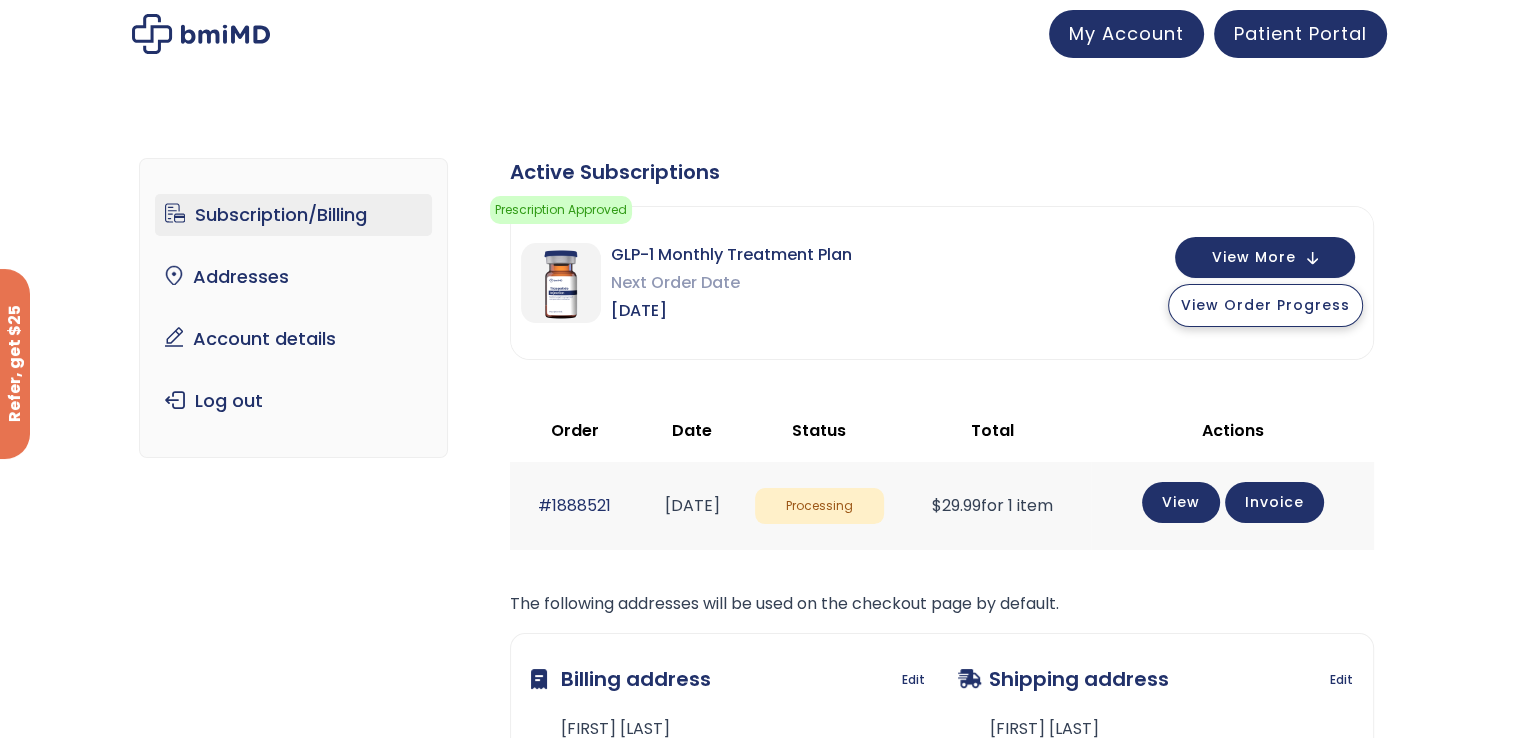 click on "View Order Progress" at bounding box center (1265, 305) 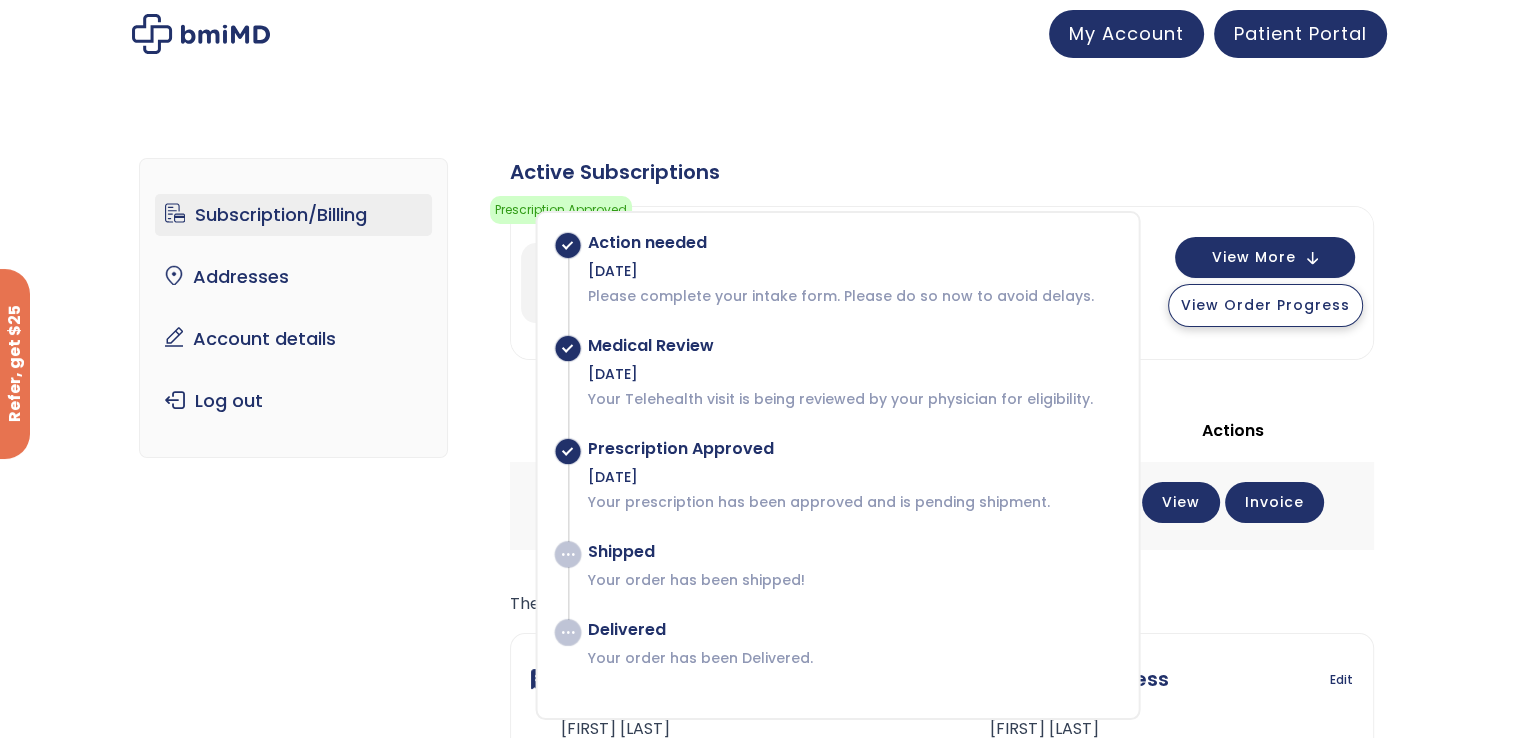 click on "View Order Progress" at bounding box center (1265, 305) 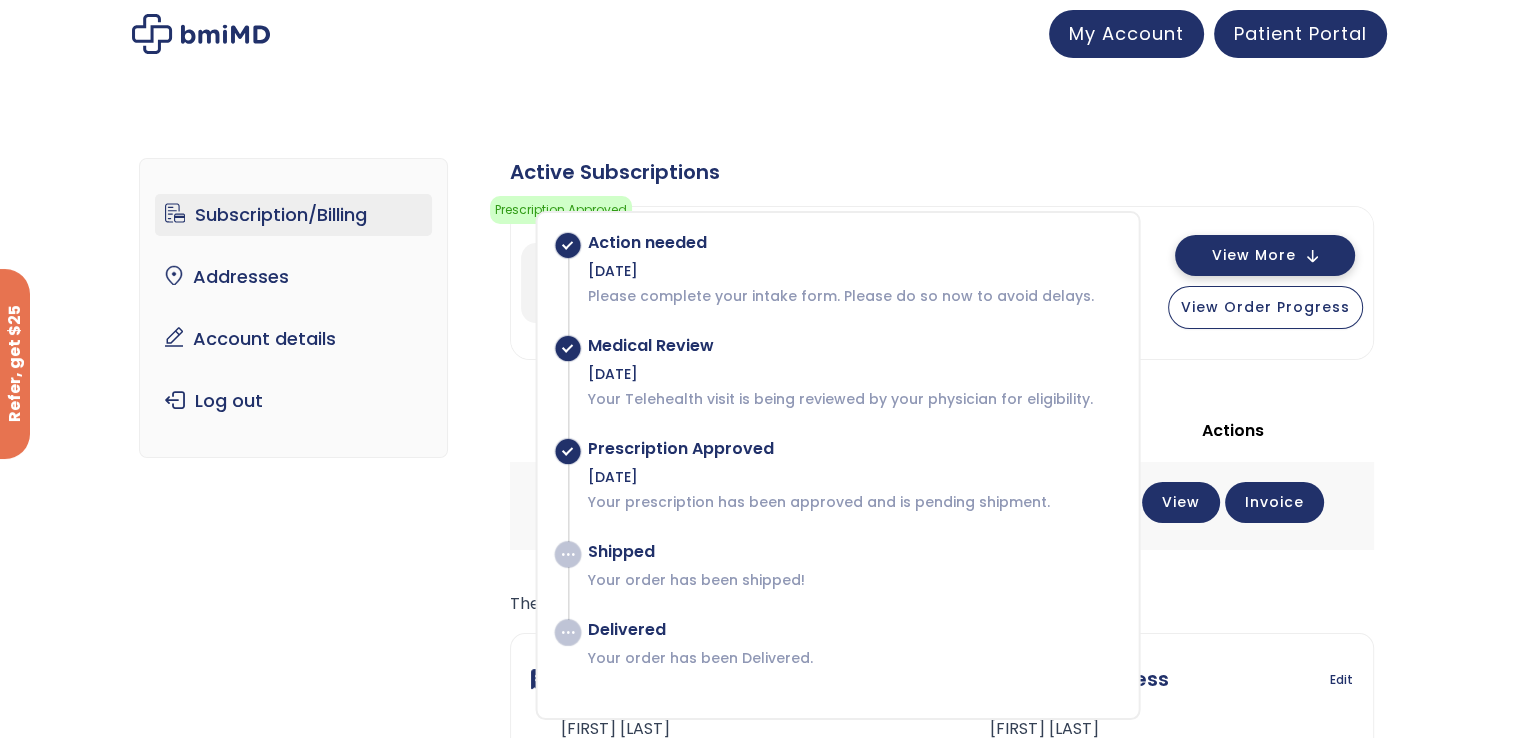 click on "View More" at bounding box center (1265, 255) 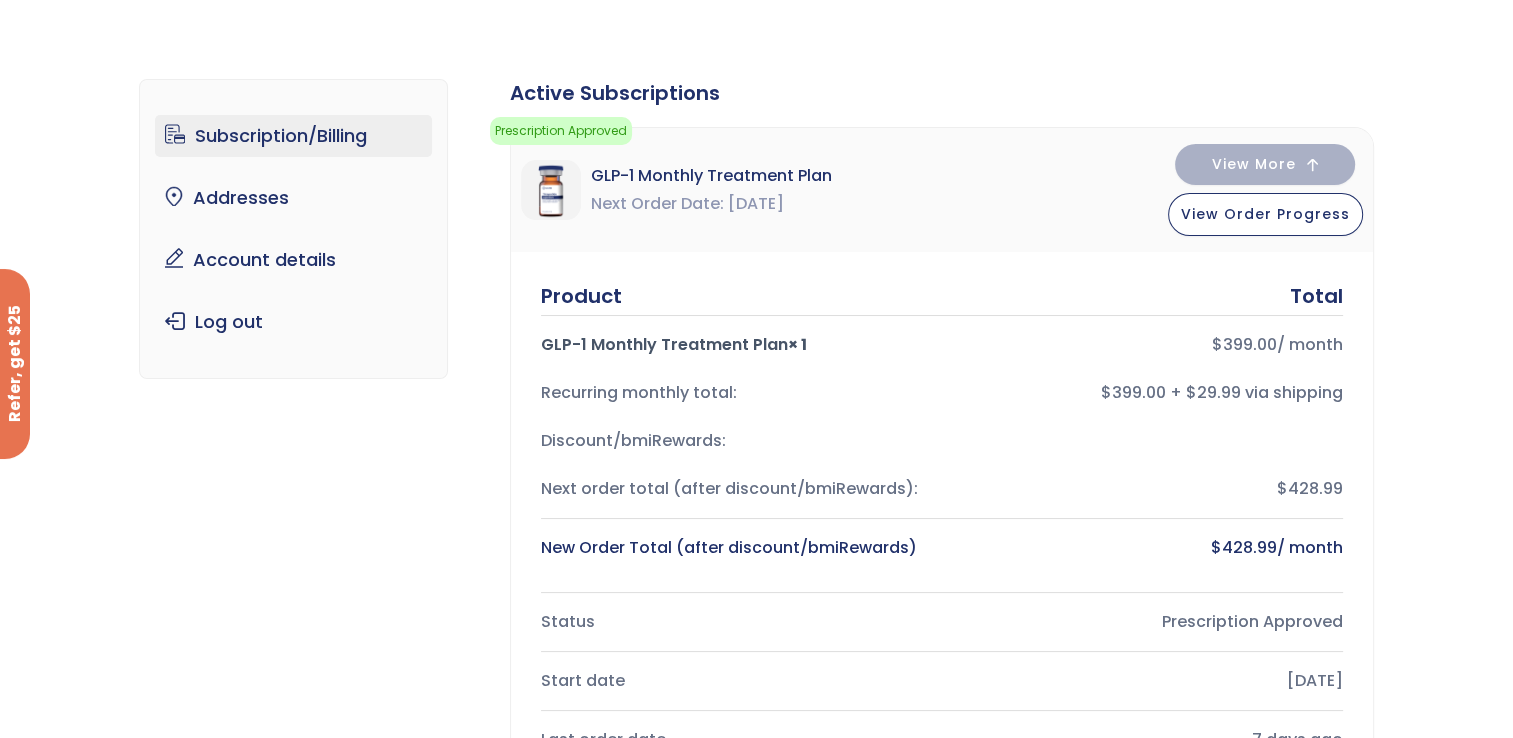 scroll, scrollTop: 0, scrollLeft: 0, axis: both 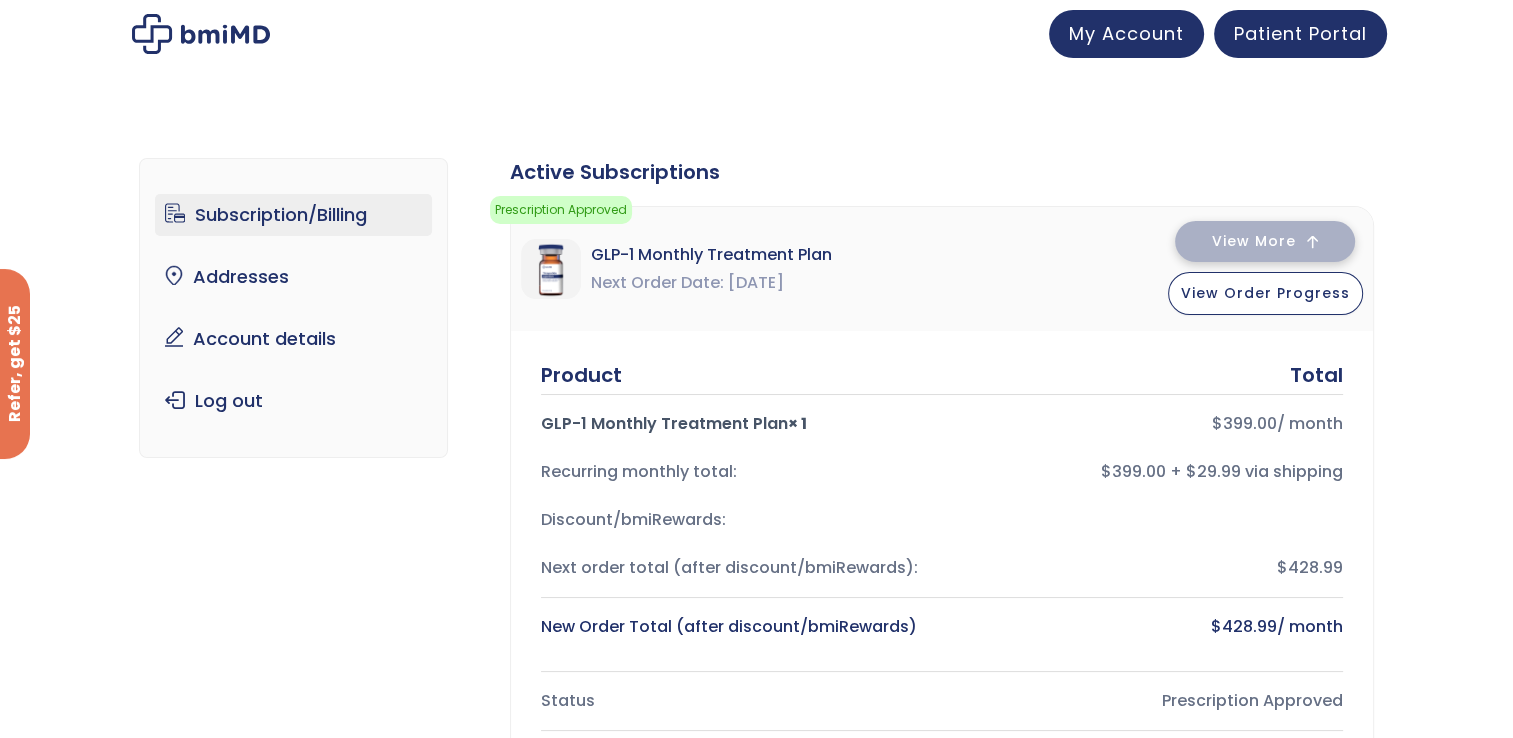 click on "View More" at bounding box center [1265, 241] 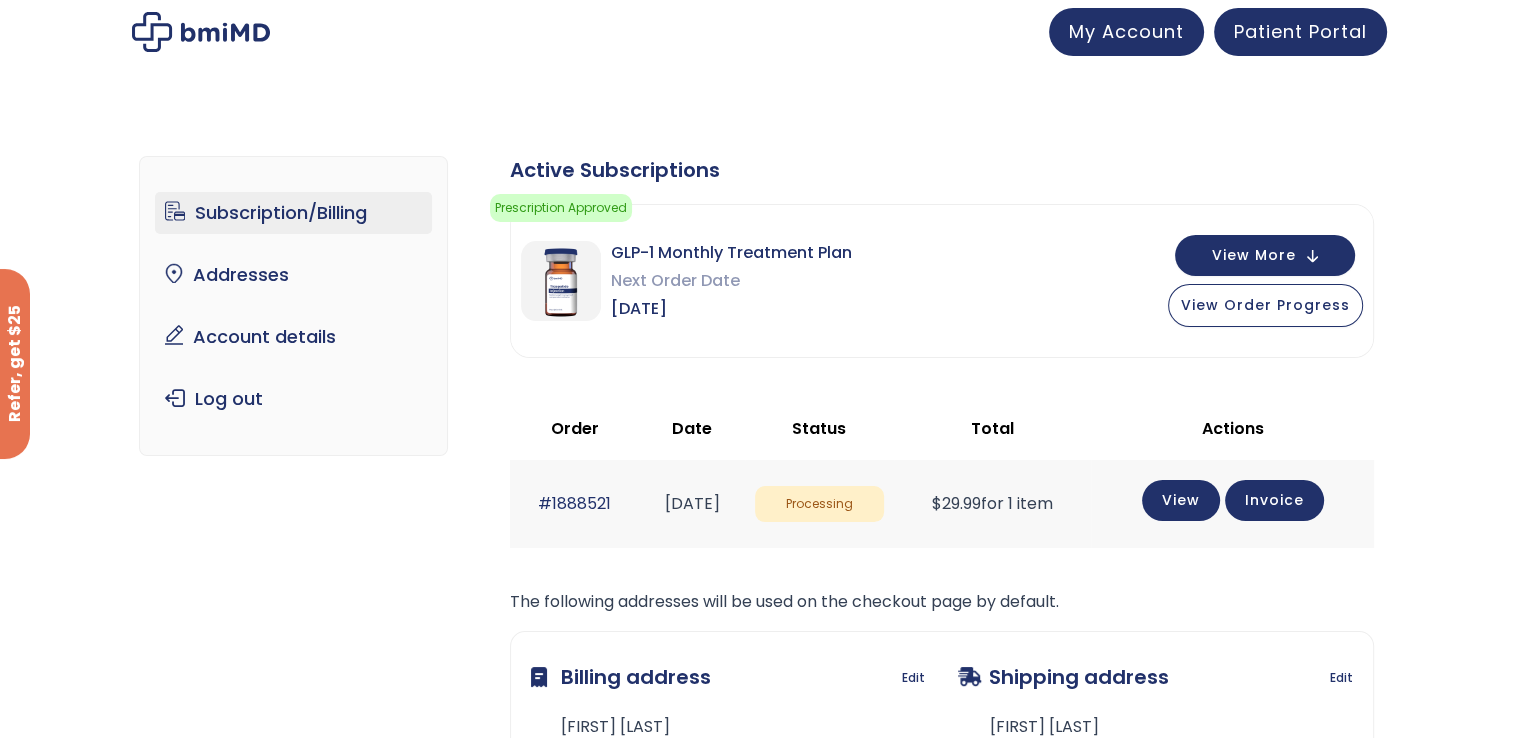 scroll, scrollTop: 0, scrollLeft: 0, axis: both 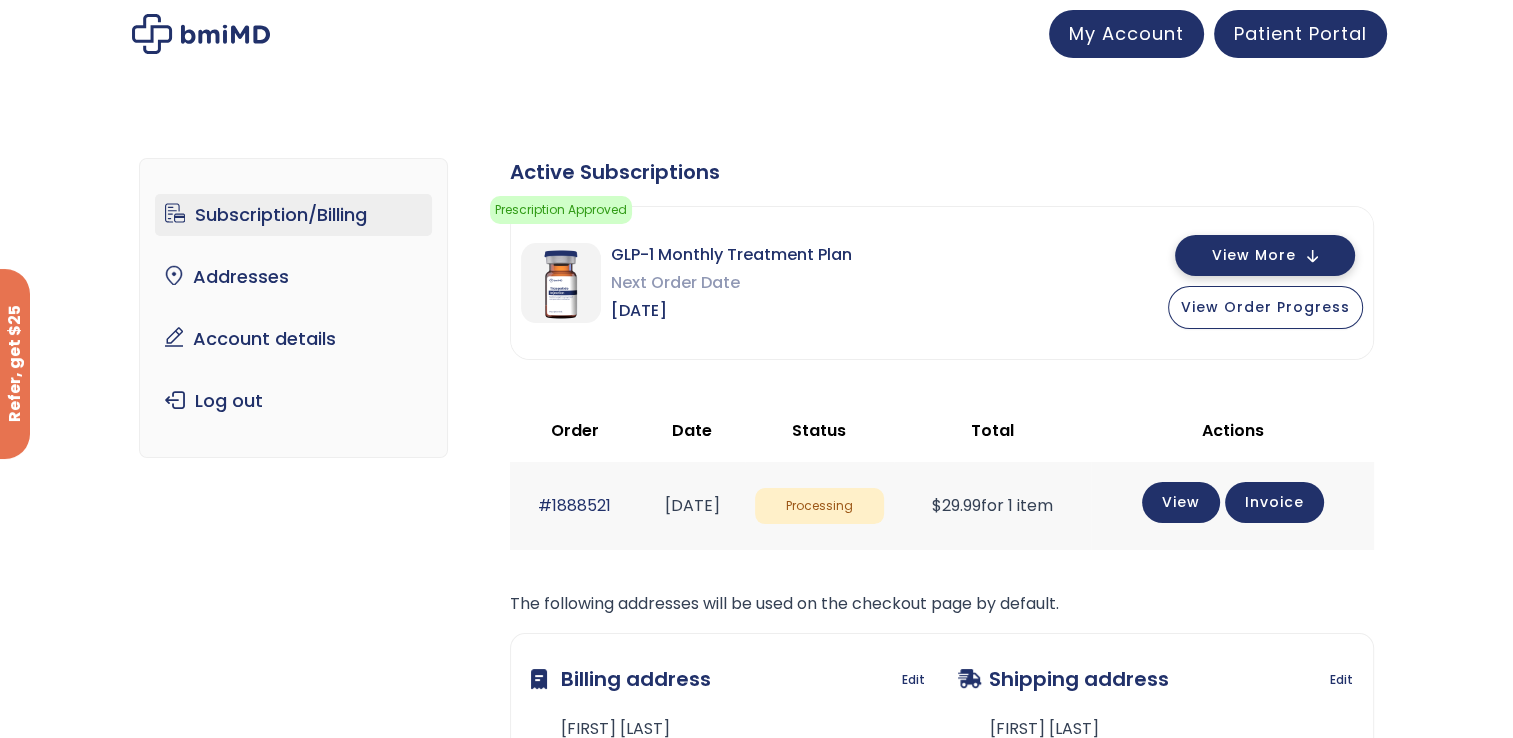 click on "View More" at bounding box center (1254, 255) 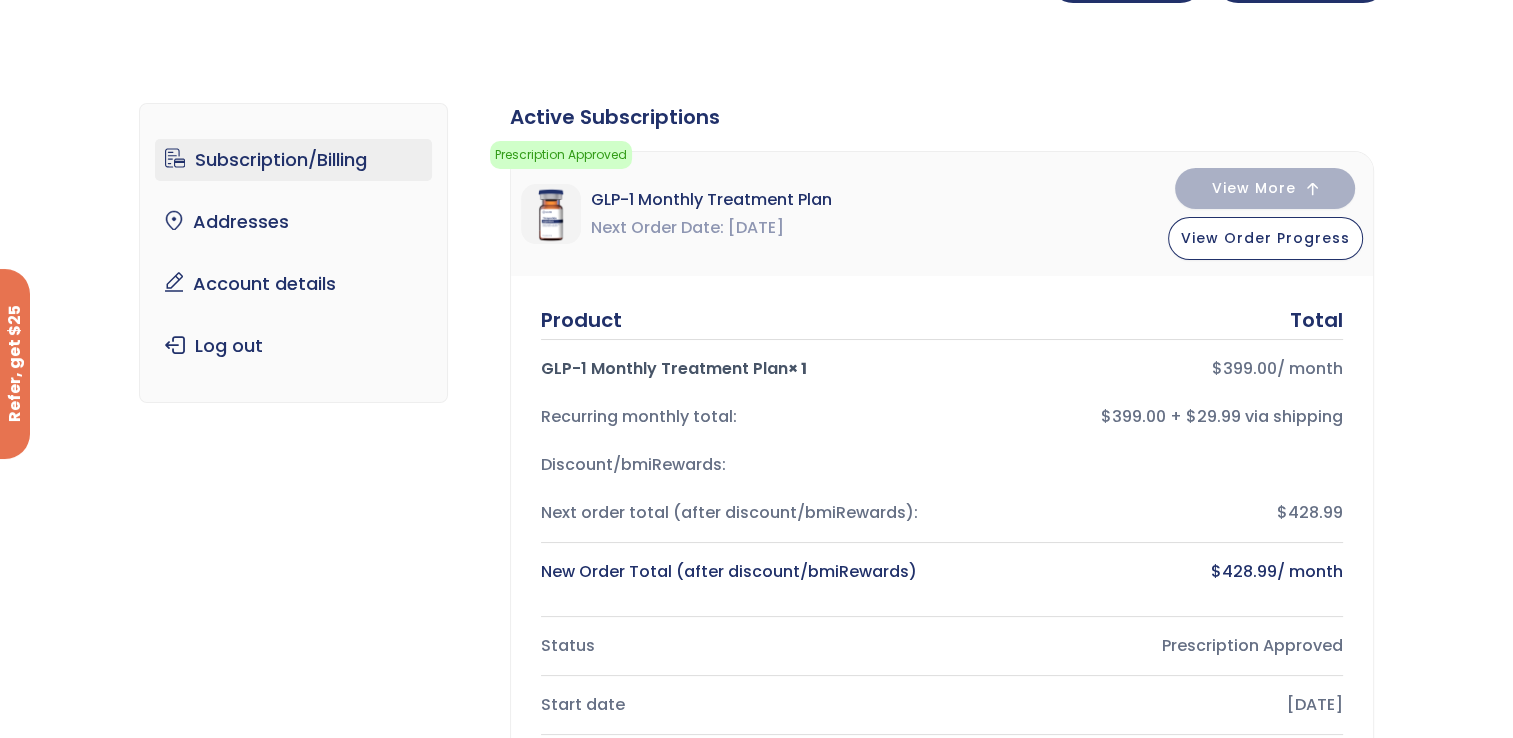 scroll, scrollTop: 0, scrollLeft: 0, axis: both 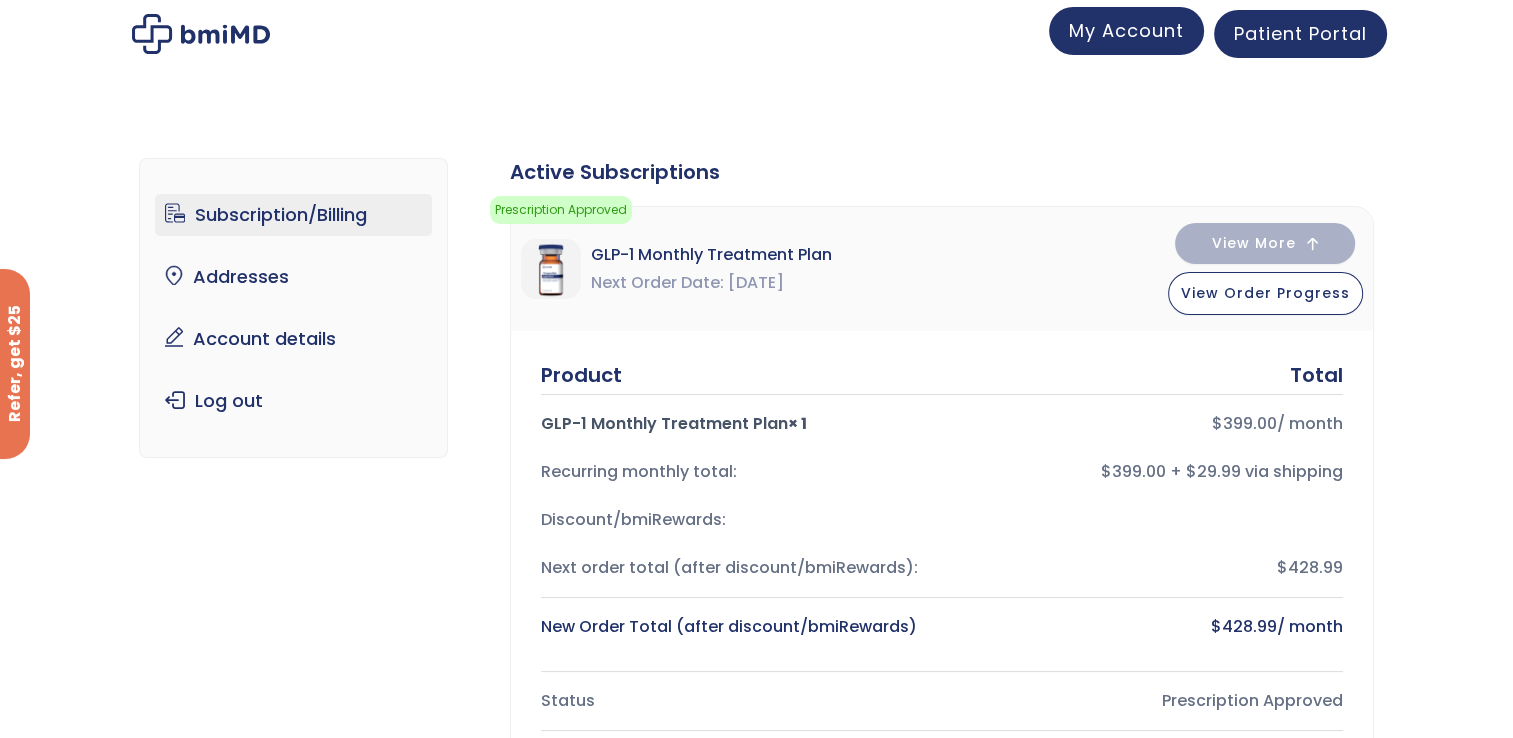 click on "My Account" at bounding box center [1126, 30] 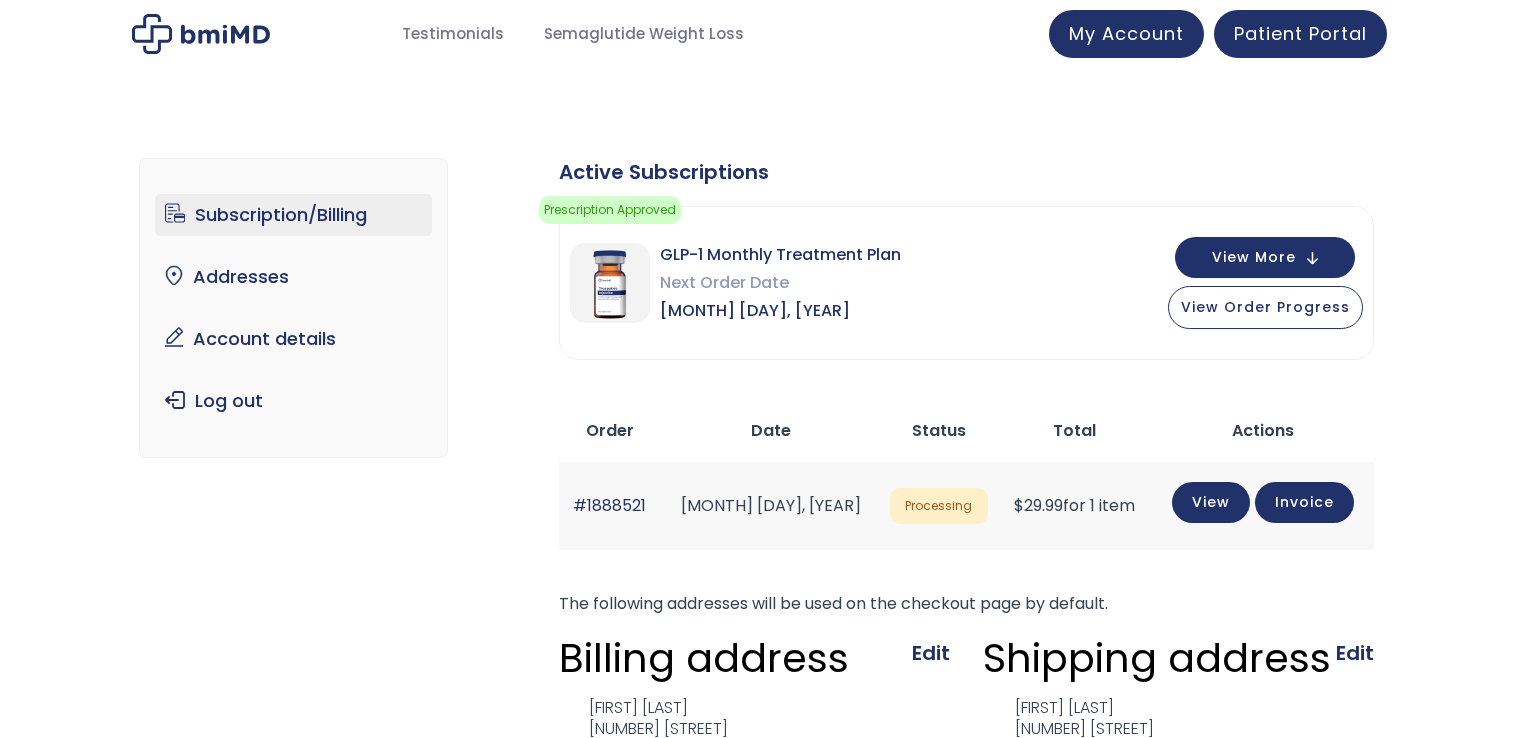 scroll, scrollTop: 0, scrollLeft: 0, axis: both 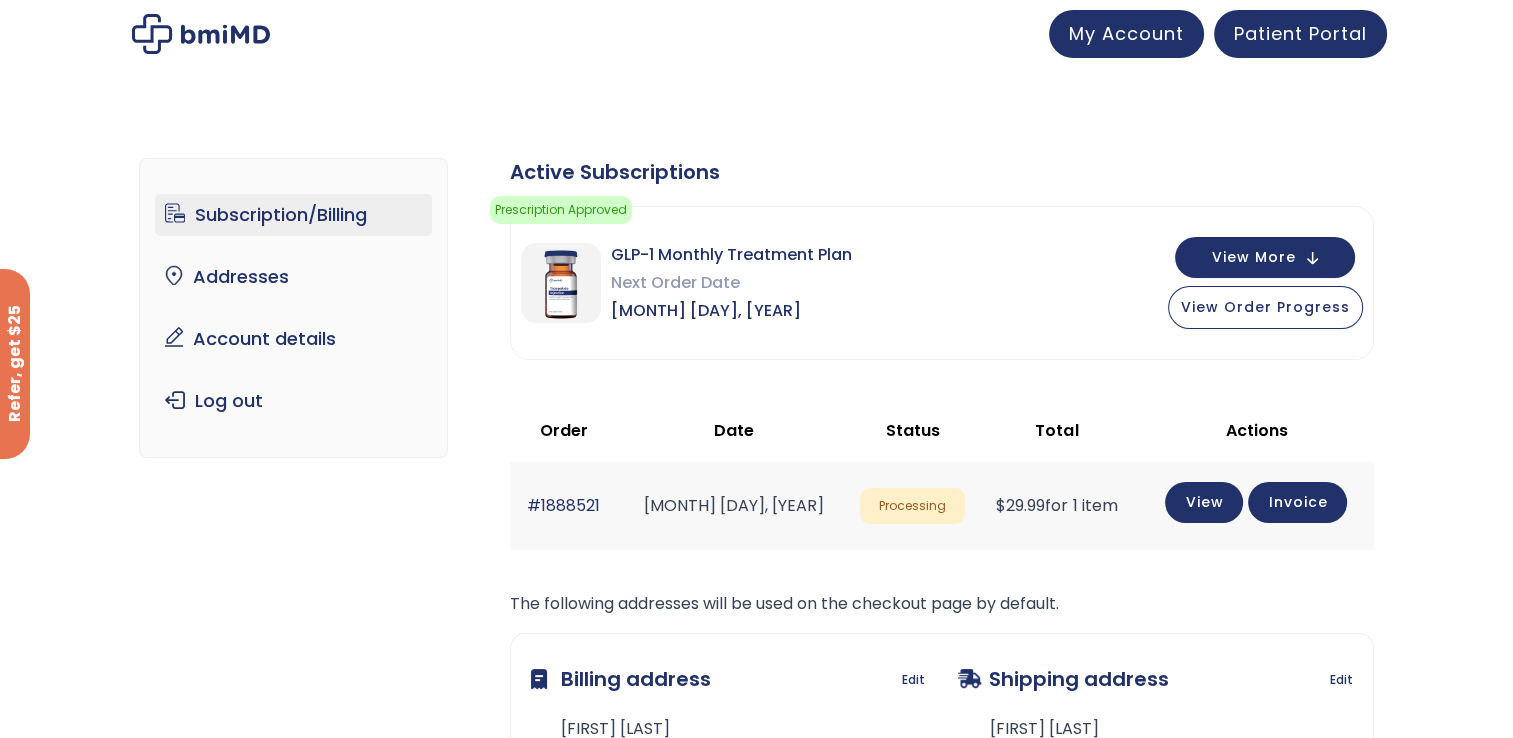 click on "GLP-1 Monthly Treatment Plan
Next Order Date
Aug 28, 2025
View More
View Order Progress" at bounding box center [942, 283] 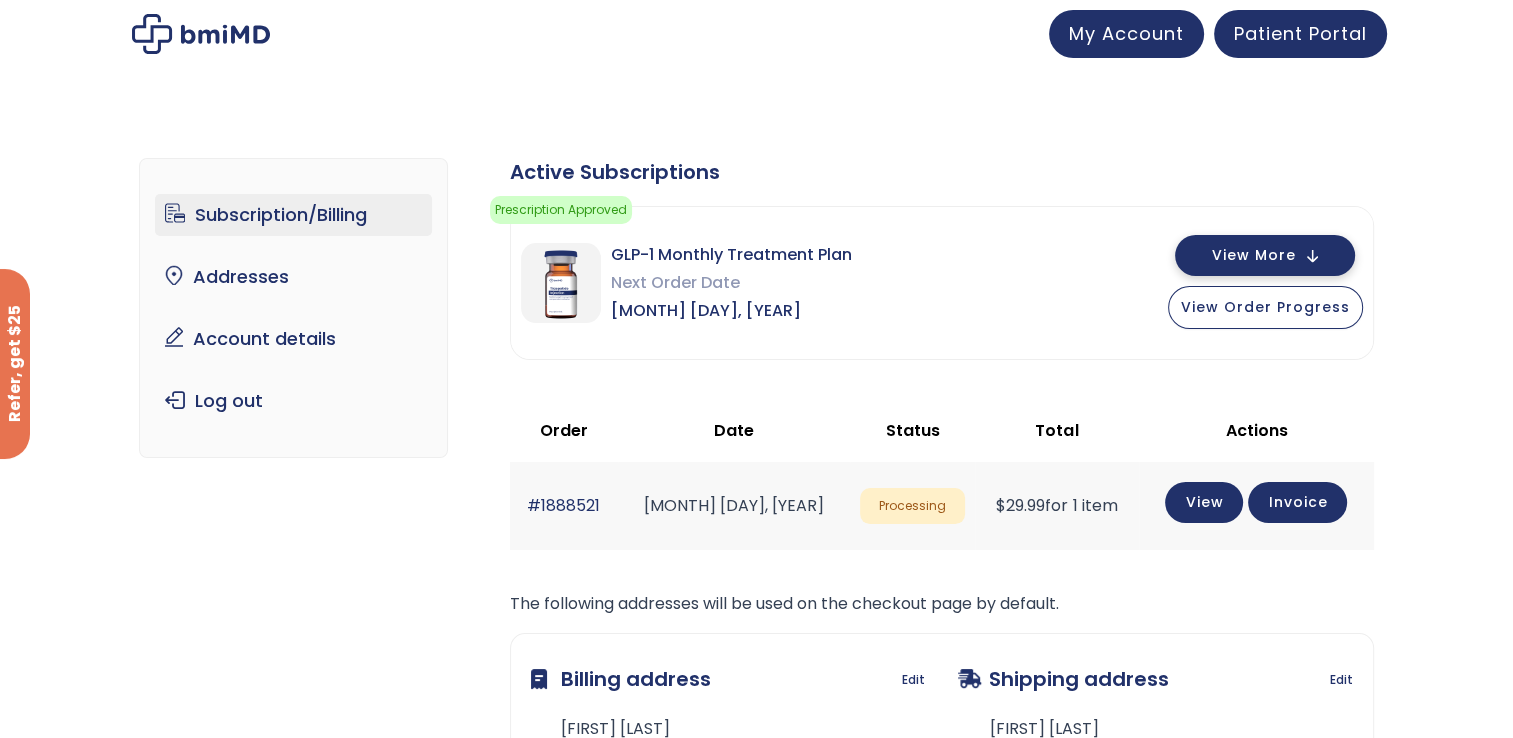 click on "View More" at bounding box center (1265, 255) 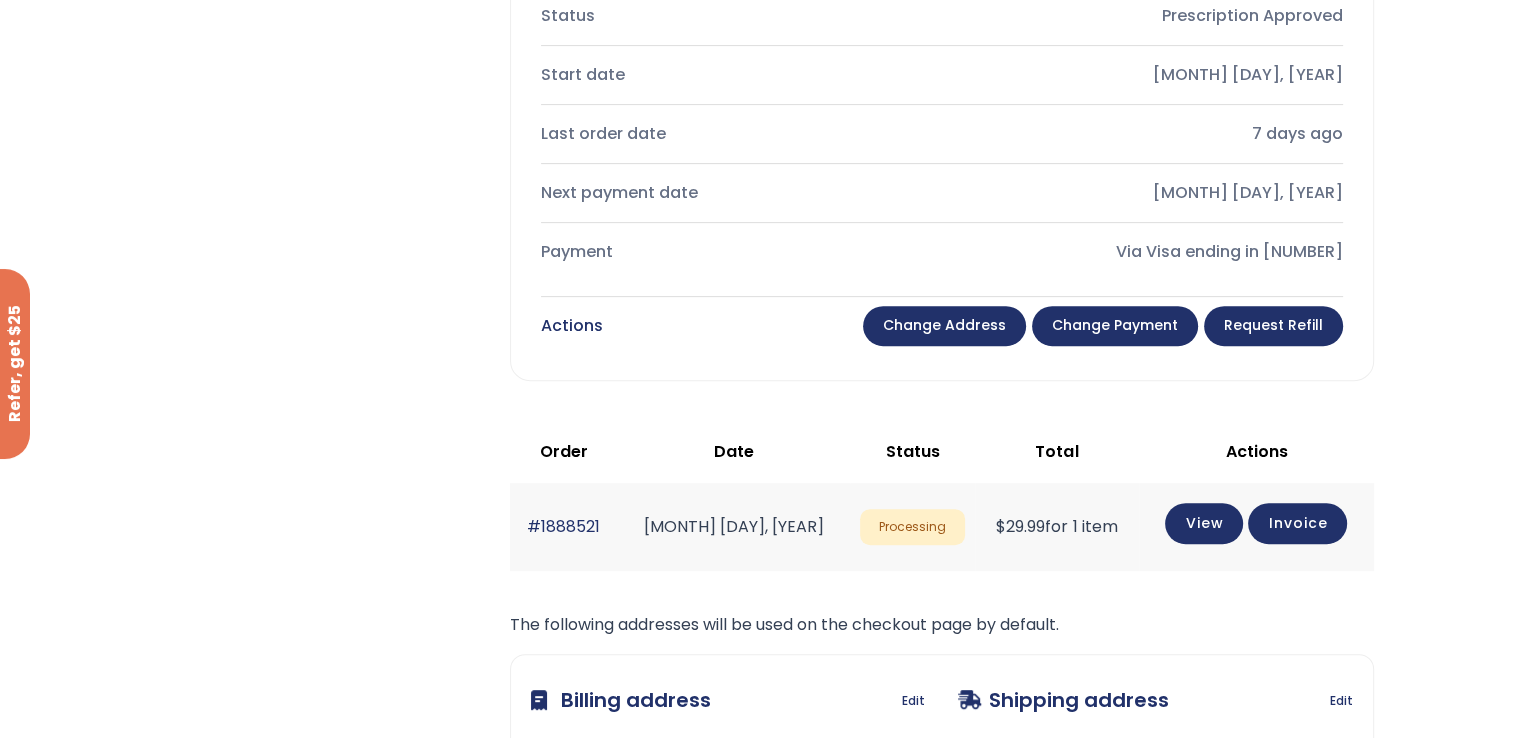 scroll, scrollTop: 700, scrollLeft: 0, axis: vertical 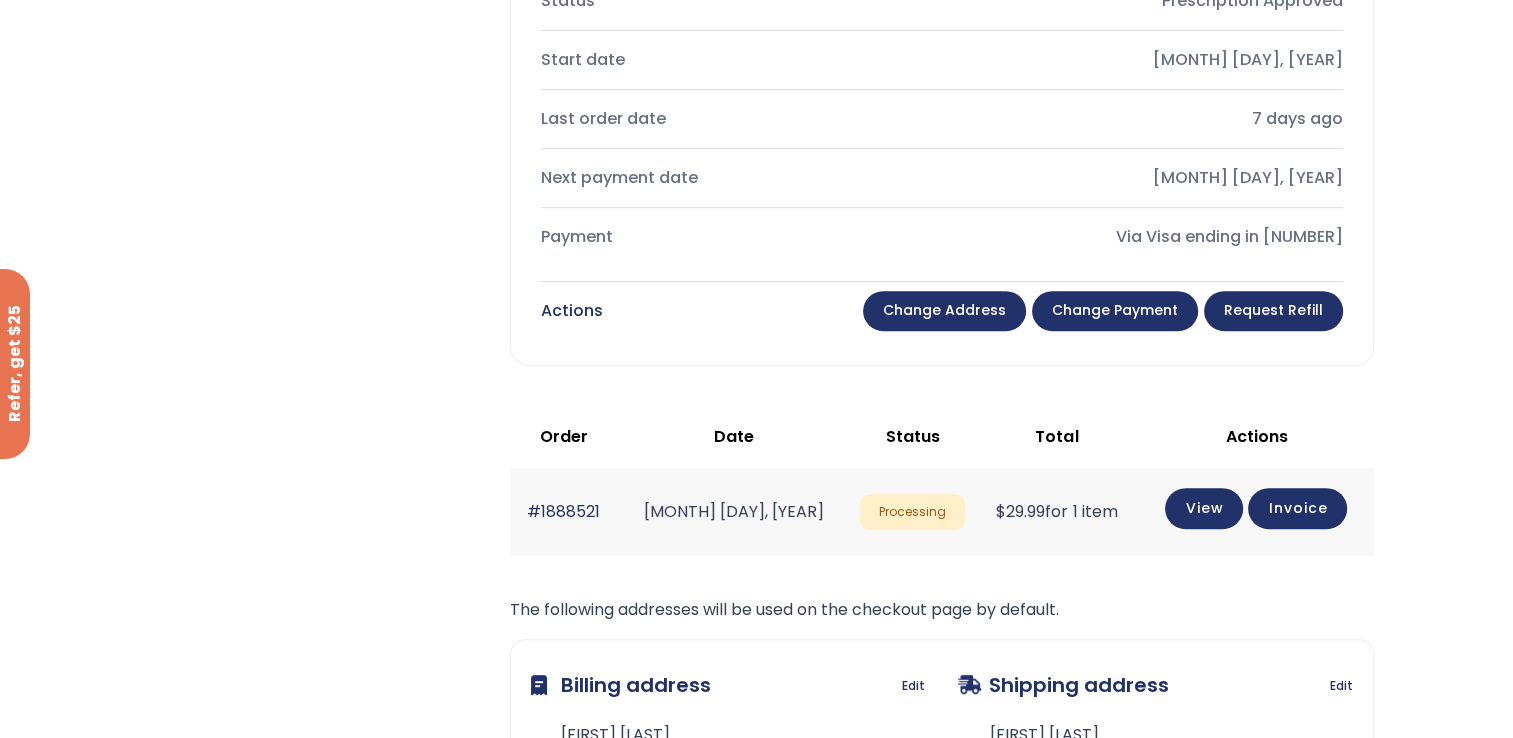 click on "[MONTH] [DAY], [YEAR]" 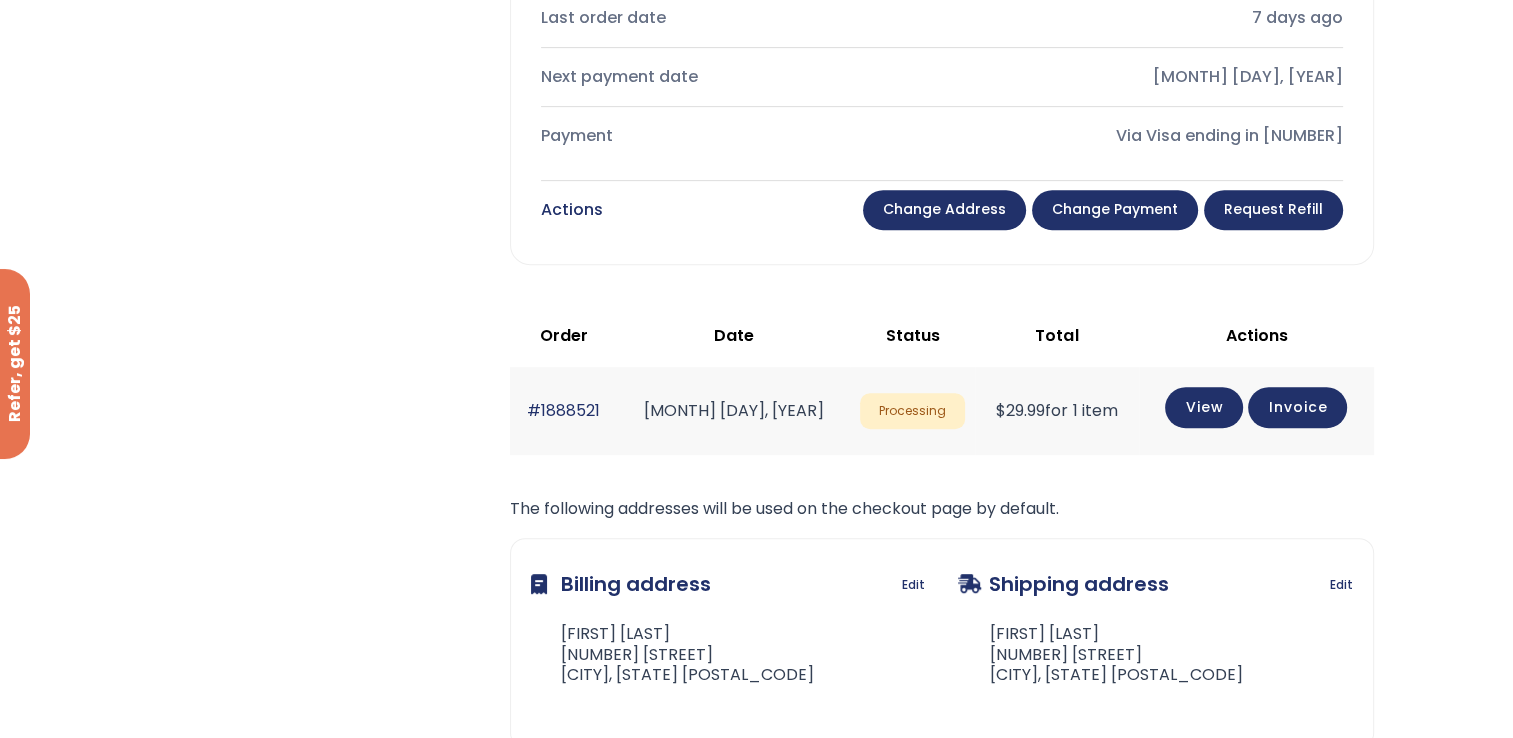 scroll, scrollTop: 800, scrollLeft: 0, axis: vertical 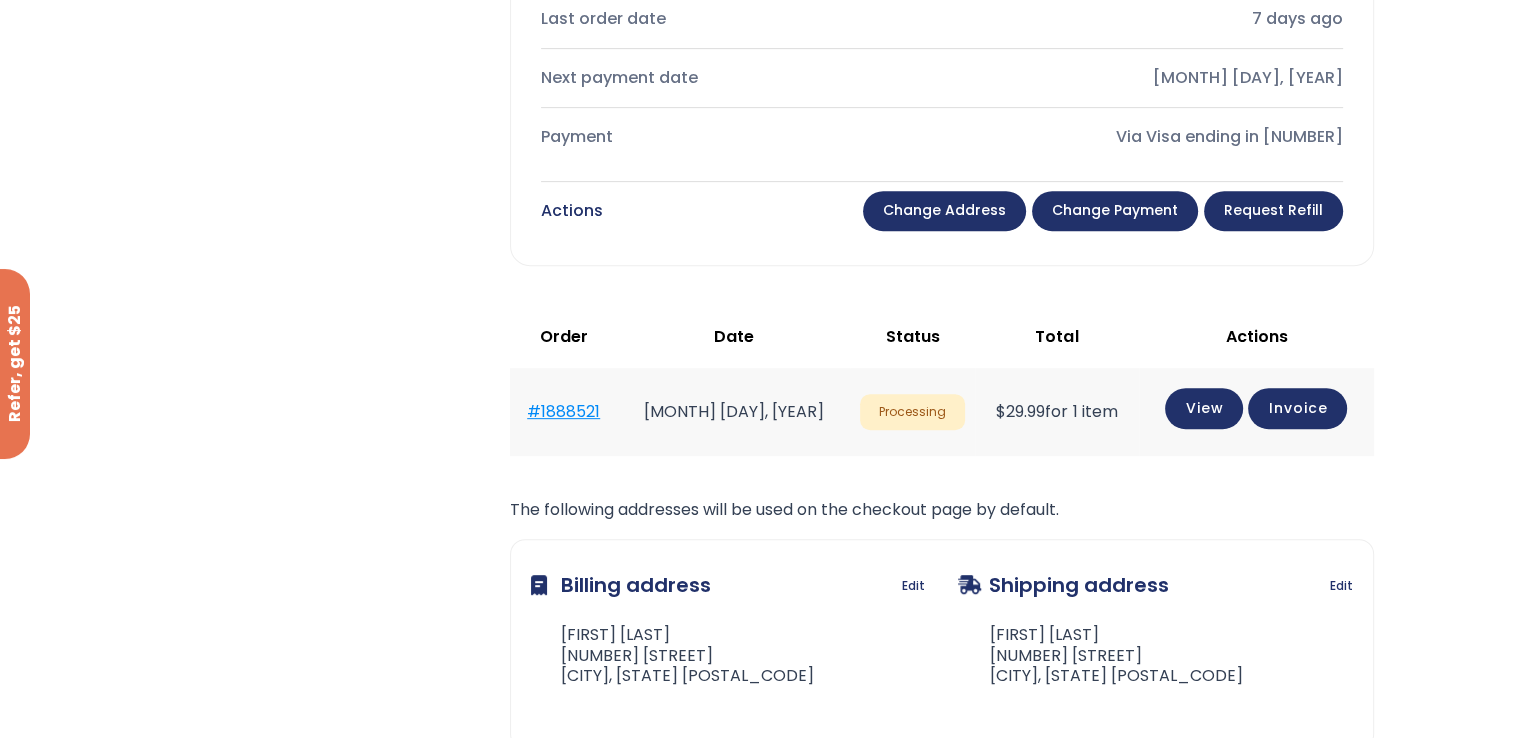 click on "#1888521" 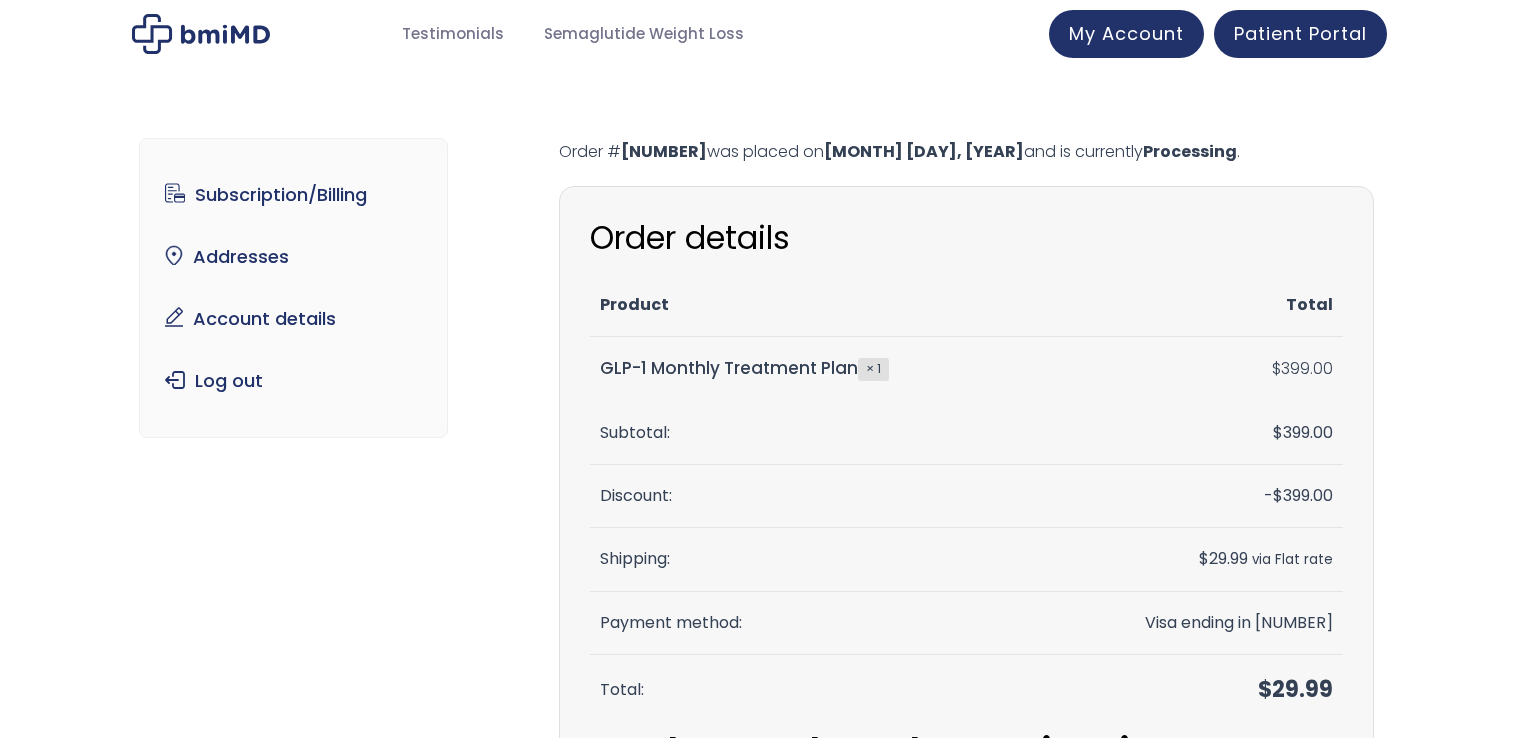 scroll, scrollTop: 0, scrollLeft: 0, axis: both 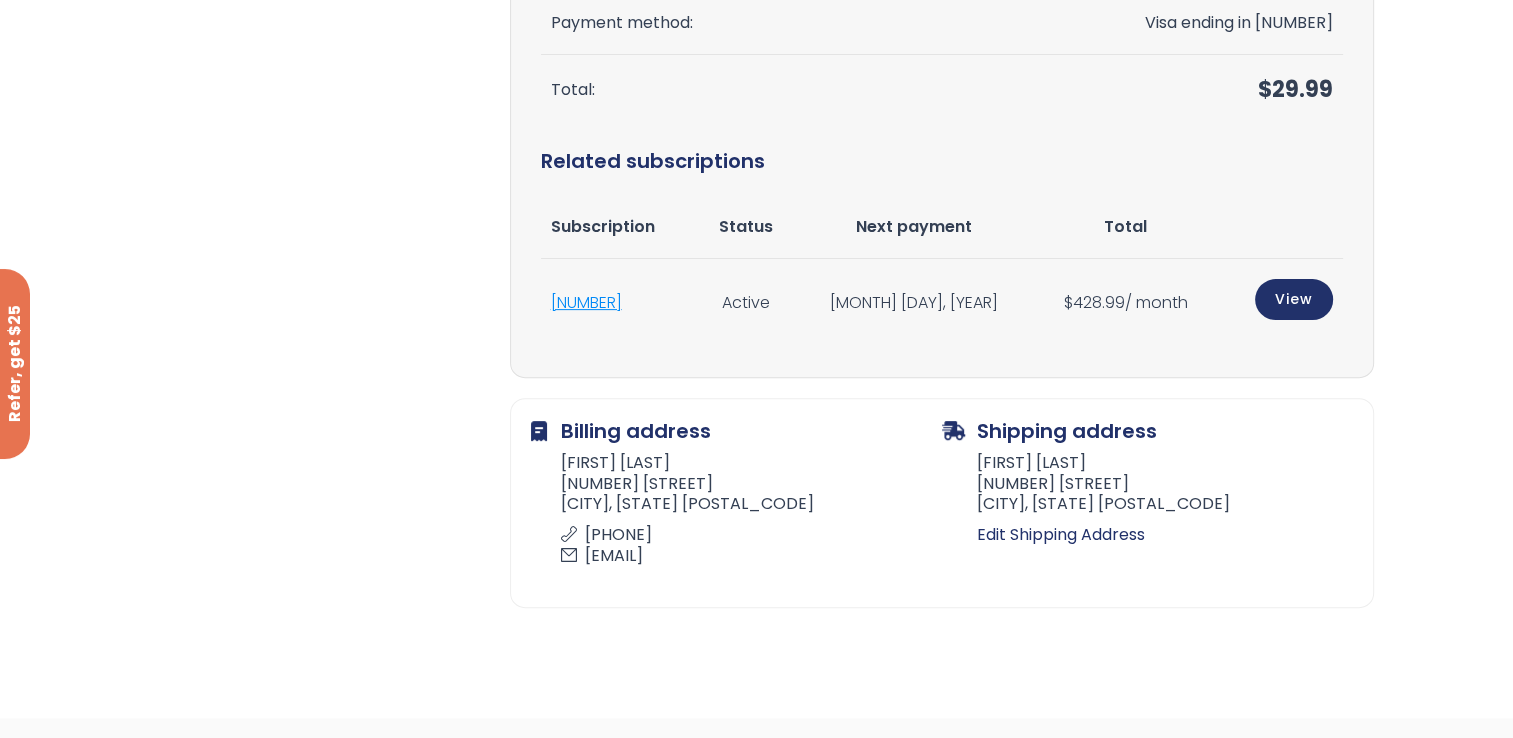 click on "#1888522" at bounding box center [586, 302] 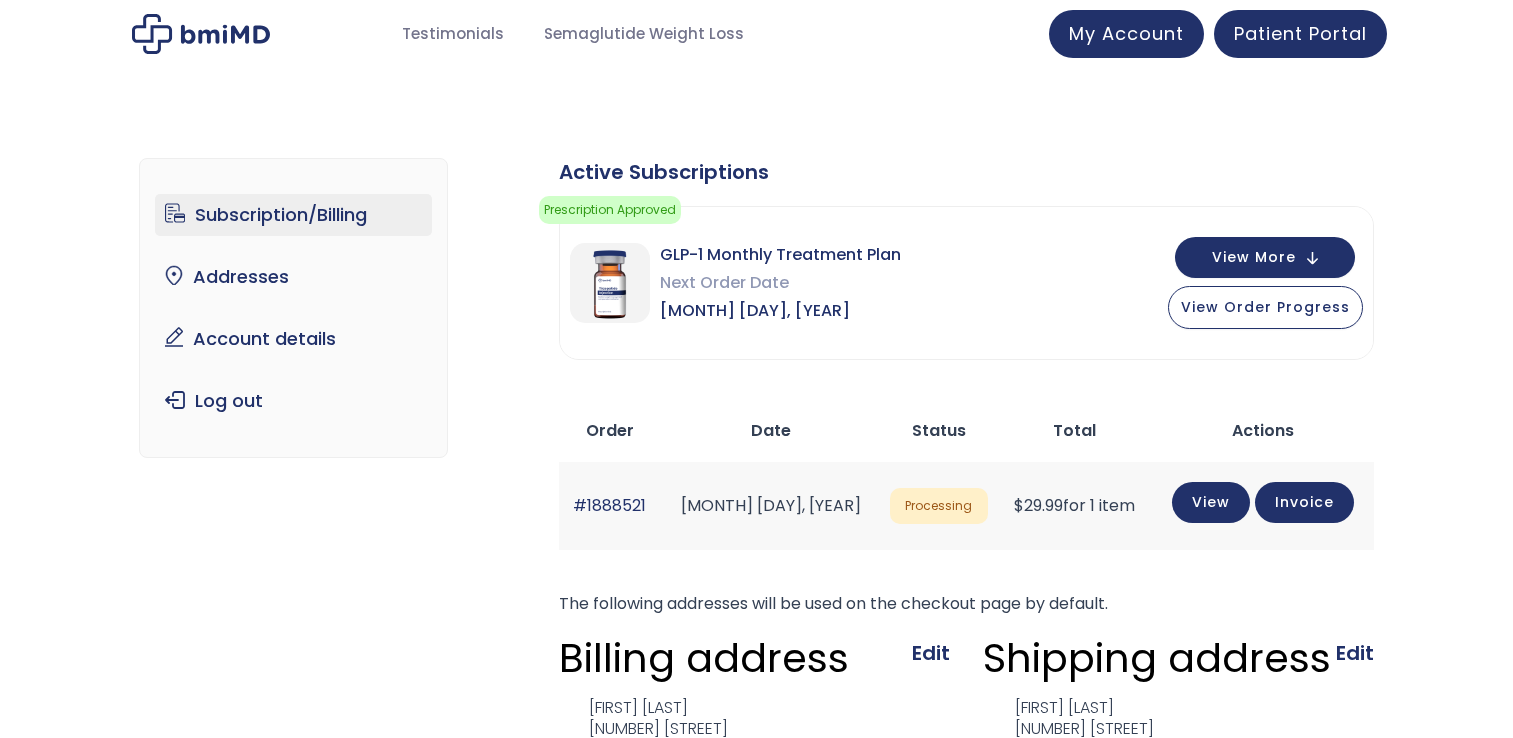 scroll, scrollTop: 0, scrollLeft: 0, axis: both 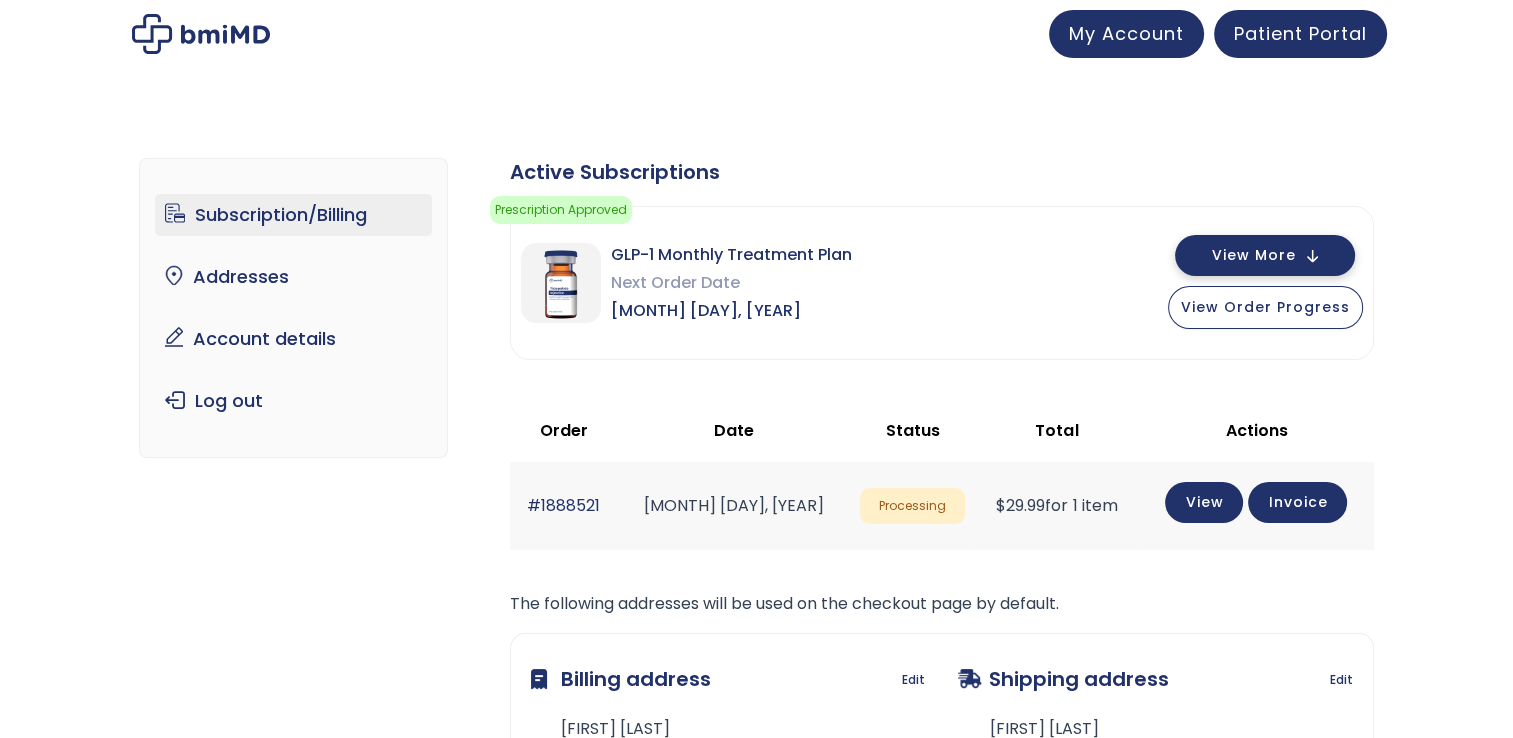 click on "View More" at bounding box center [1254, 255] 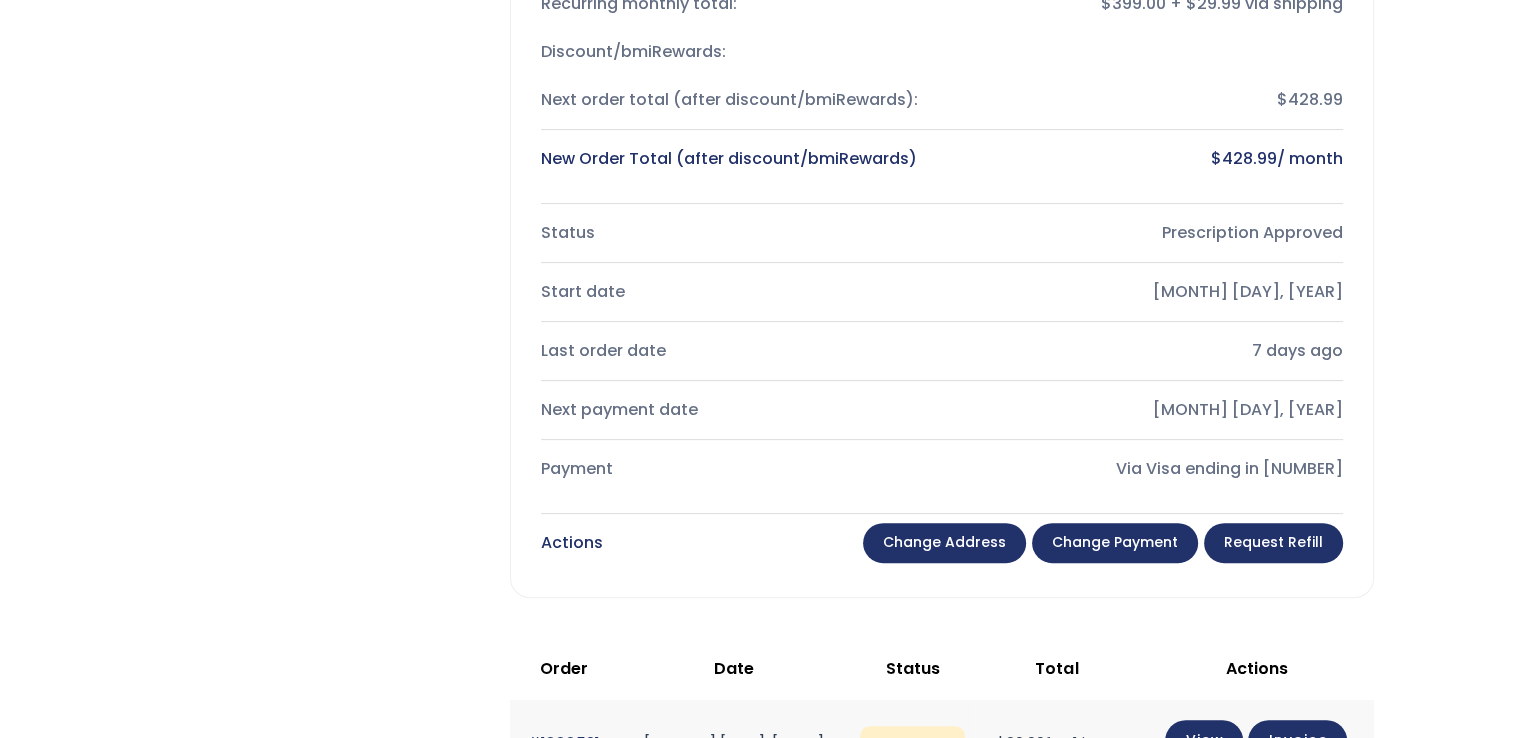 scroll, scrollTop: 500, scrollLeft: 0, axis: vertical 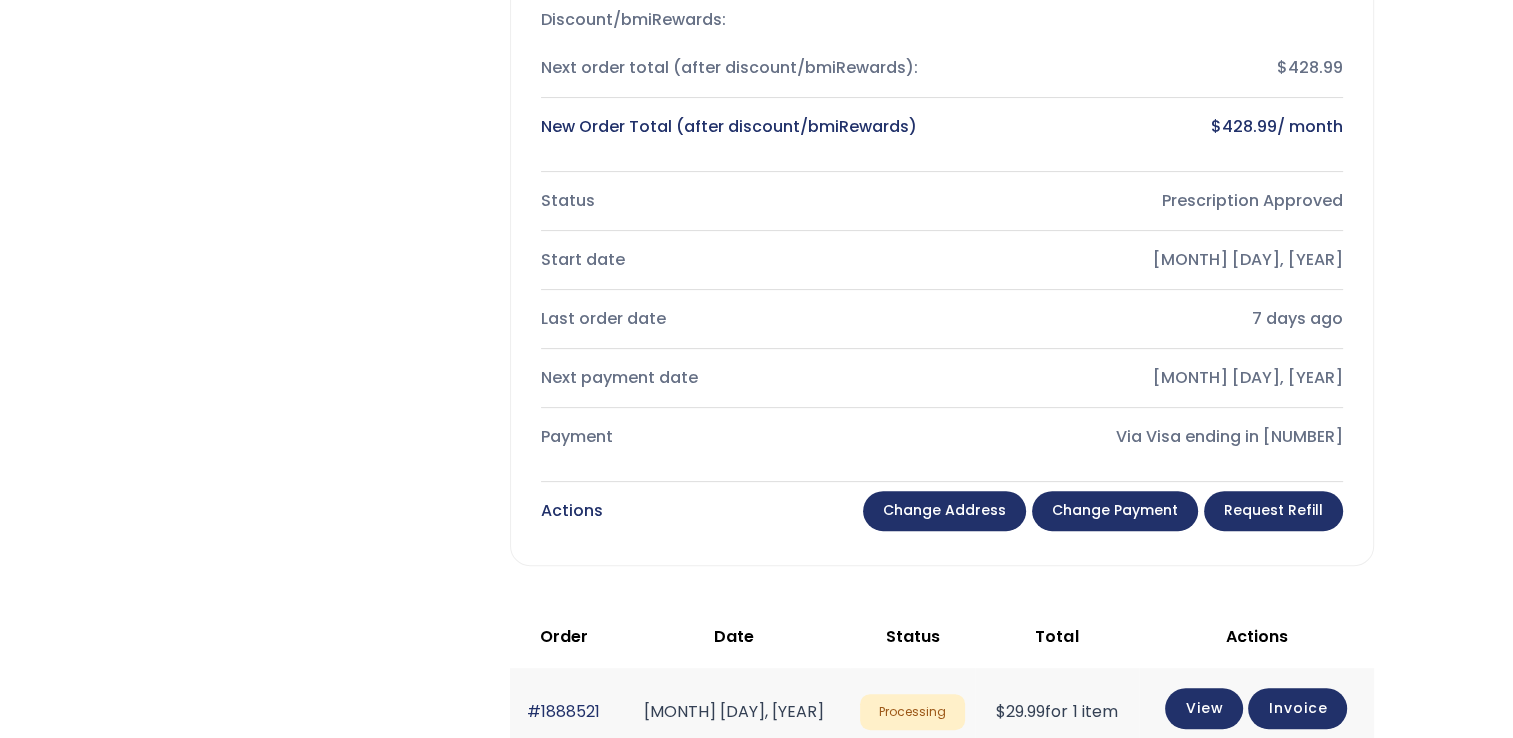 click on "Change payment" at bounding box center [1115, 511] 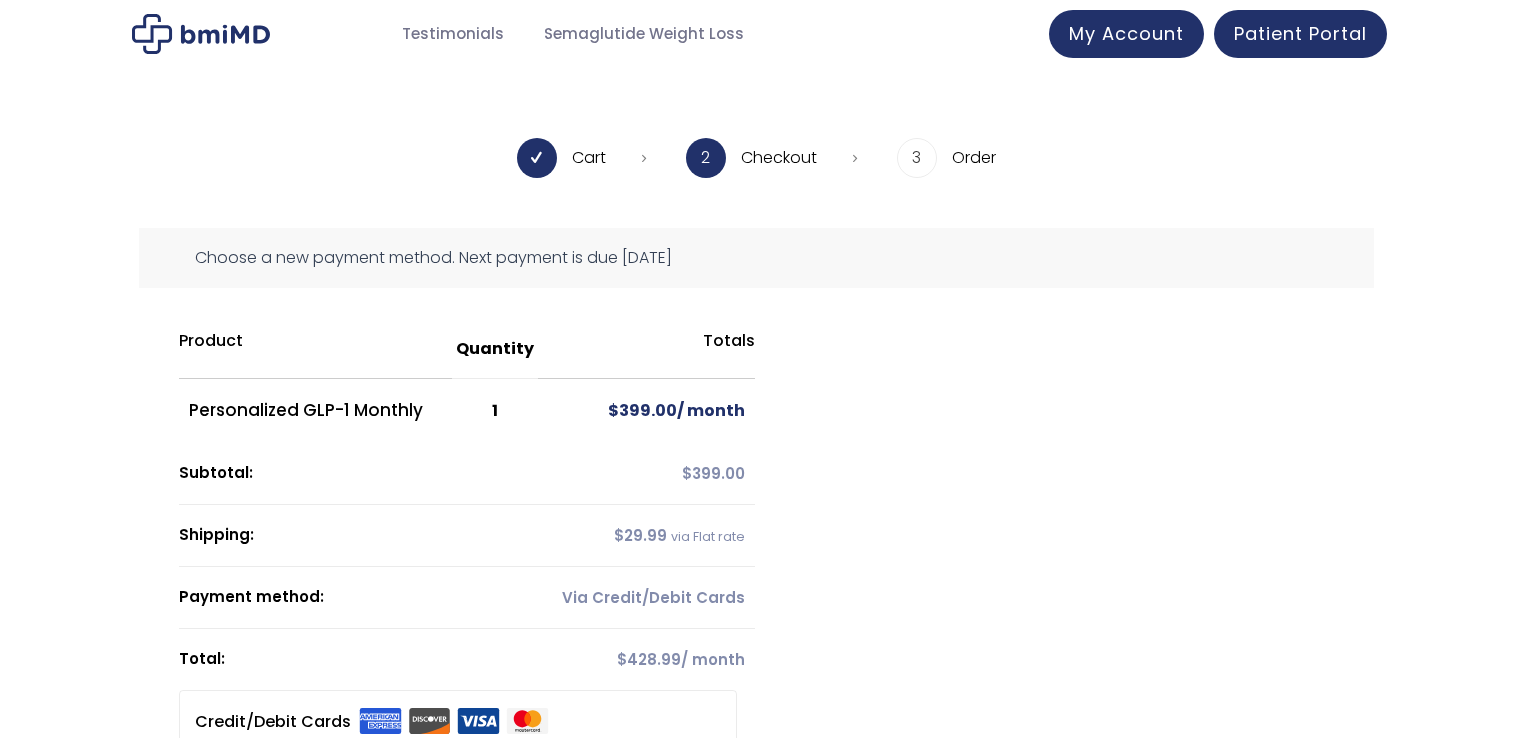 scroll, scrollTop: 0, scrollLeft: 0, axis: both 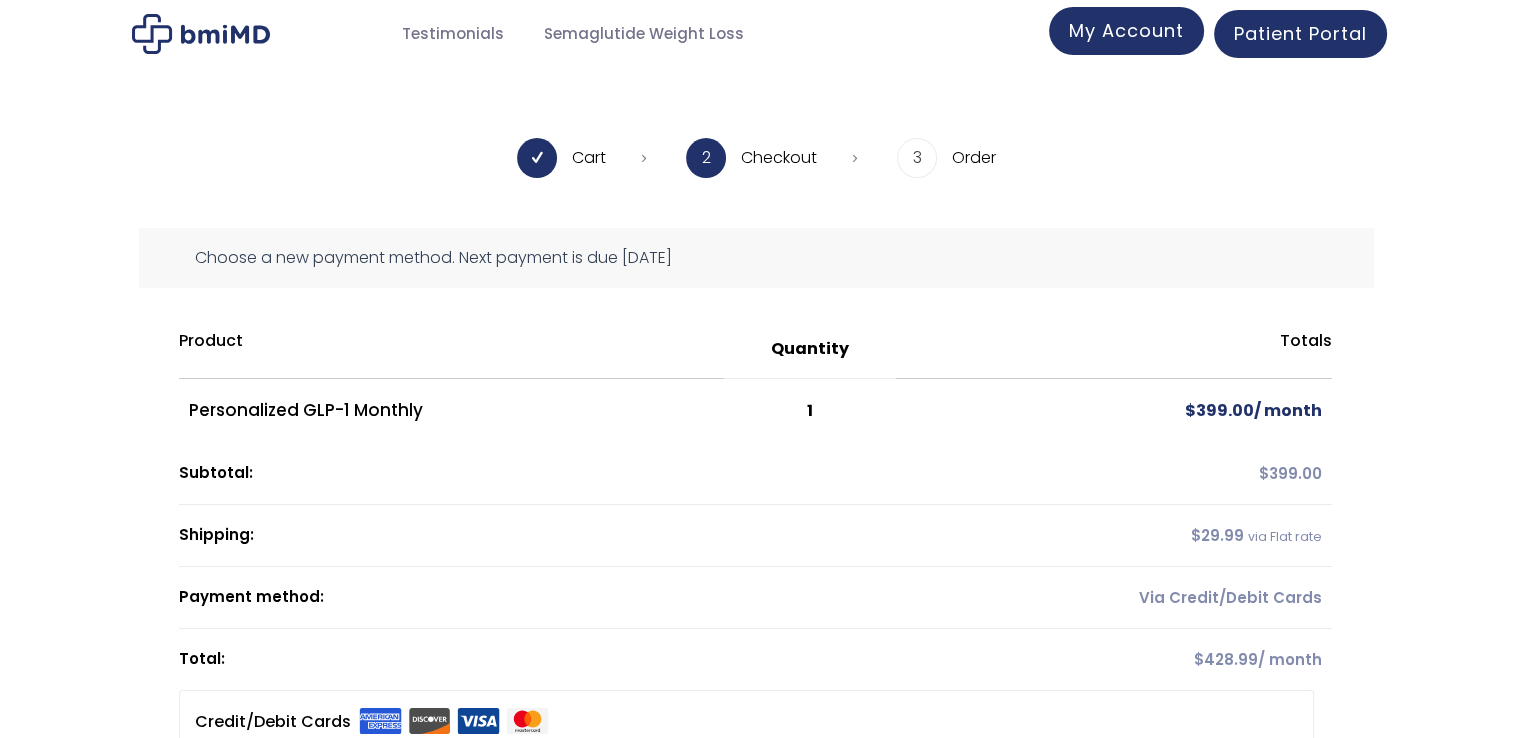 click on "My Account" at bounding box center [1126, 31] 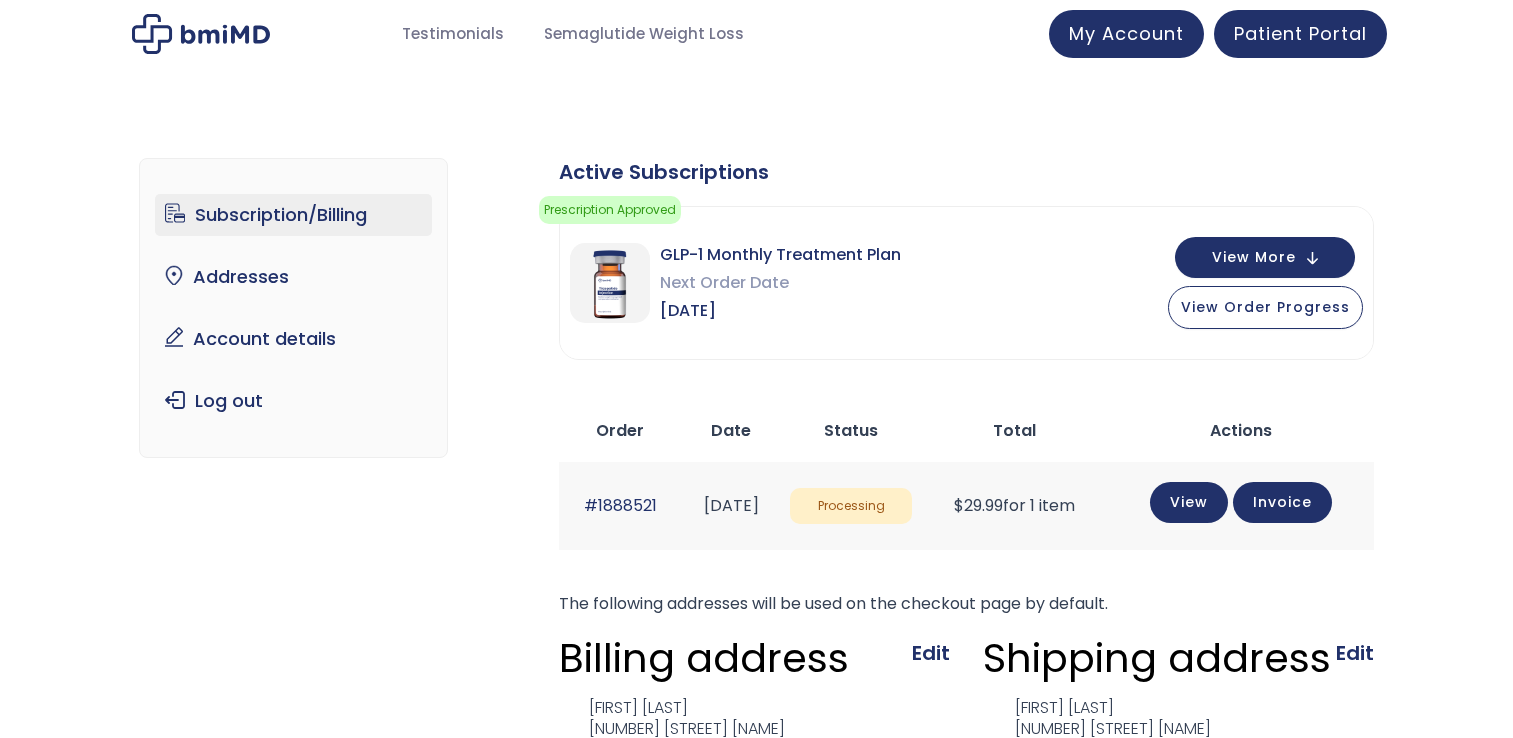 scroll, scrollTop: 0, scrollLeft: 0, axis: both 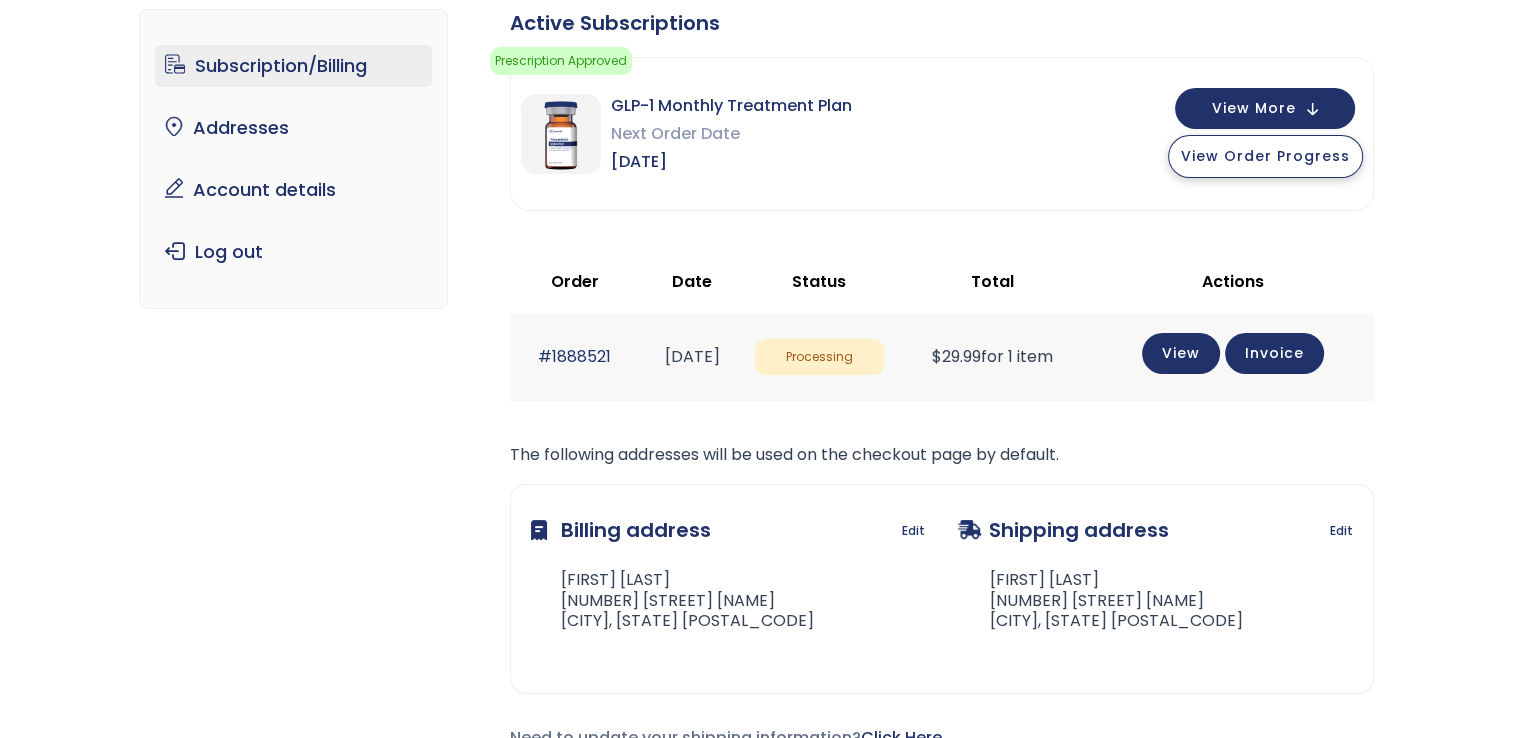 click on "View Order Progress" at bounding box center [1265, 156] 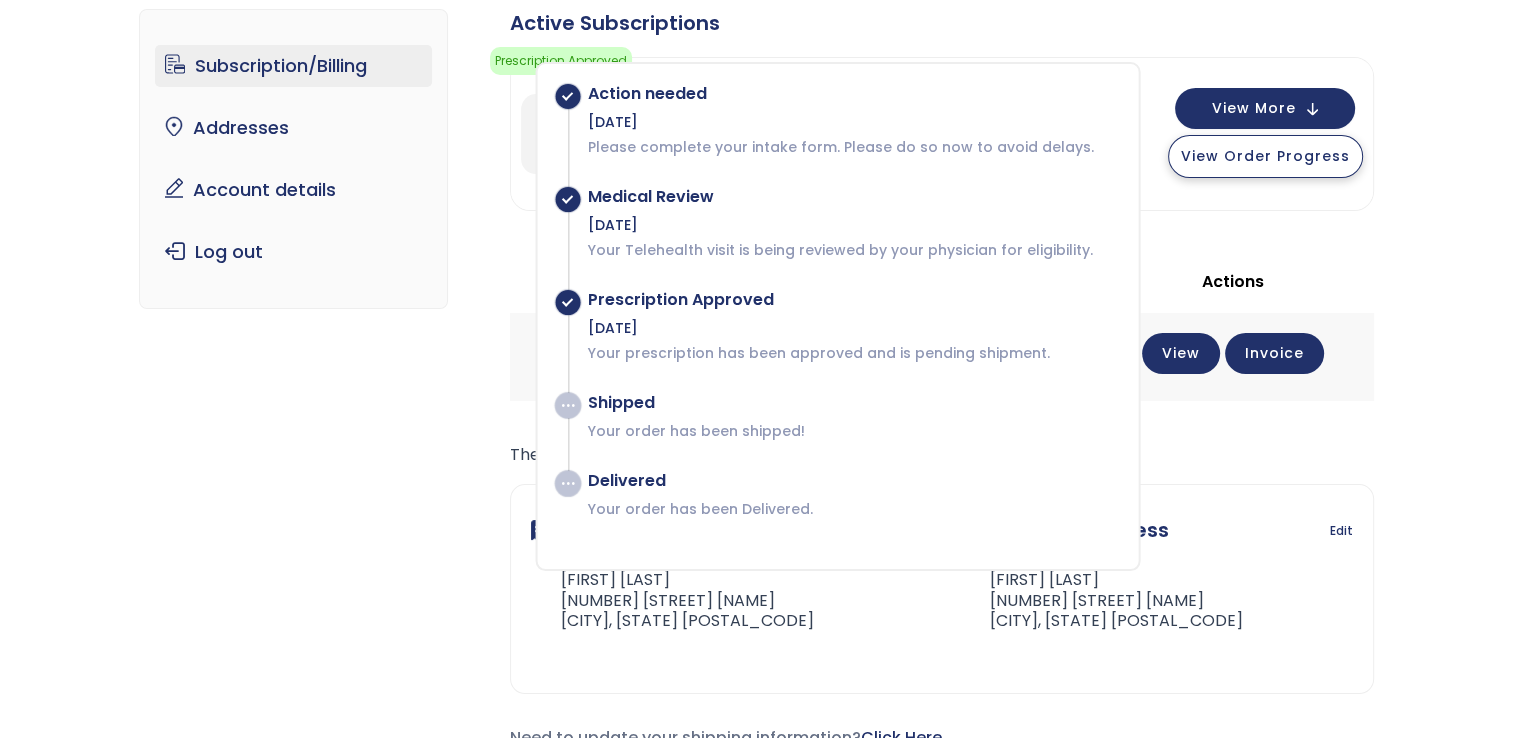 click on "View Order Progress" at bounding box center (1265, 156) 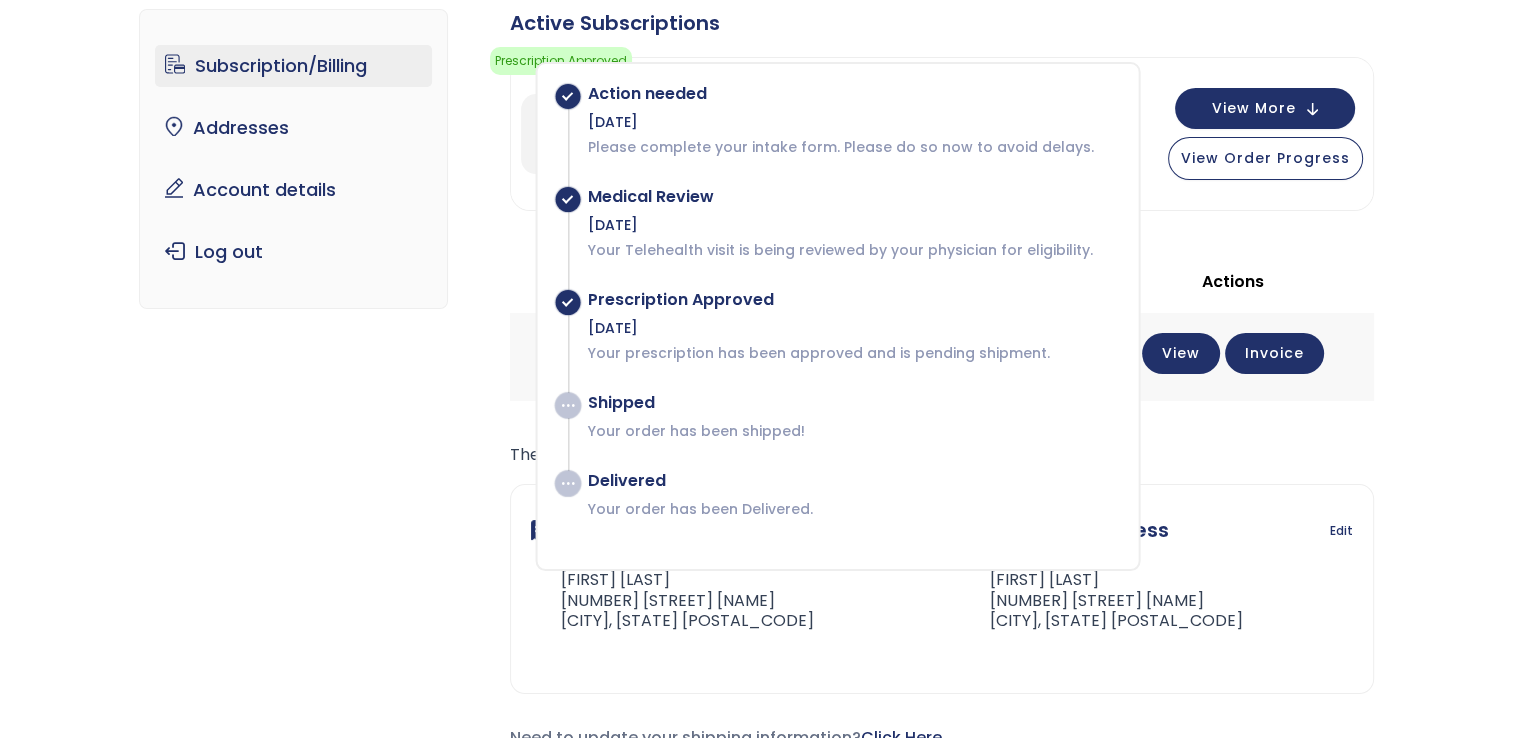 click on "Subscription/Billing
bmiRewards
Addresses
Account details
Submit a Review
Log out
Subscription/Billing
Form completed. Our records show that your latest intake/refill form was completed.
×
The following subscriptions need to update their payment methods:
Active Subscriptions
Prescription Approved
Your prescription has been approved and is pending shipment.
Action needed
Jul 28, 2025 Shipped $ $" at bounding box center (756, 395) 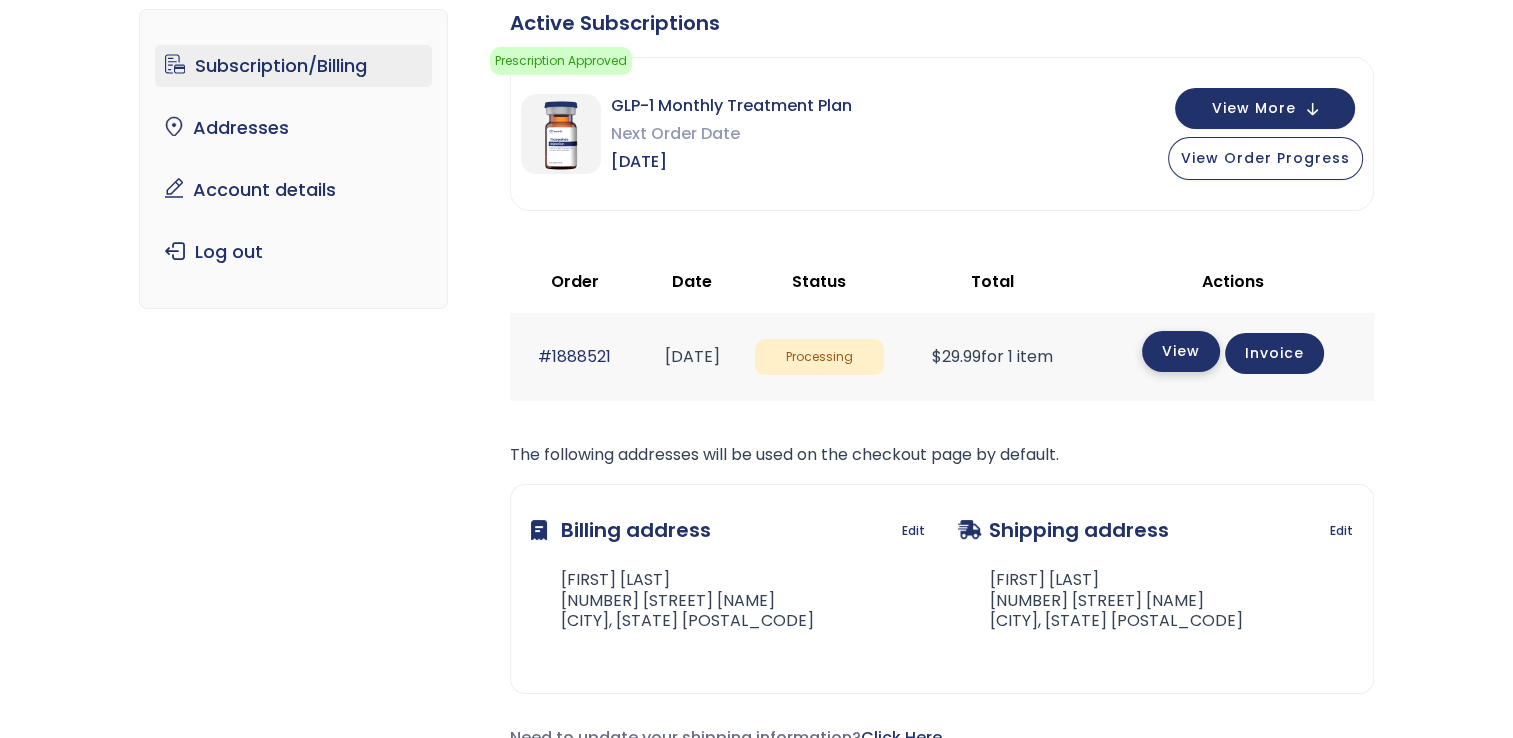 click on "View" 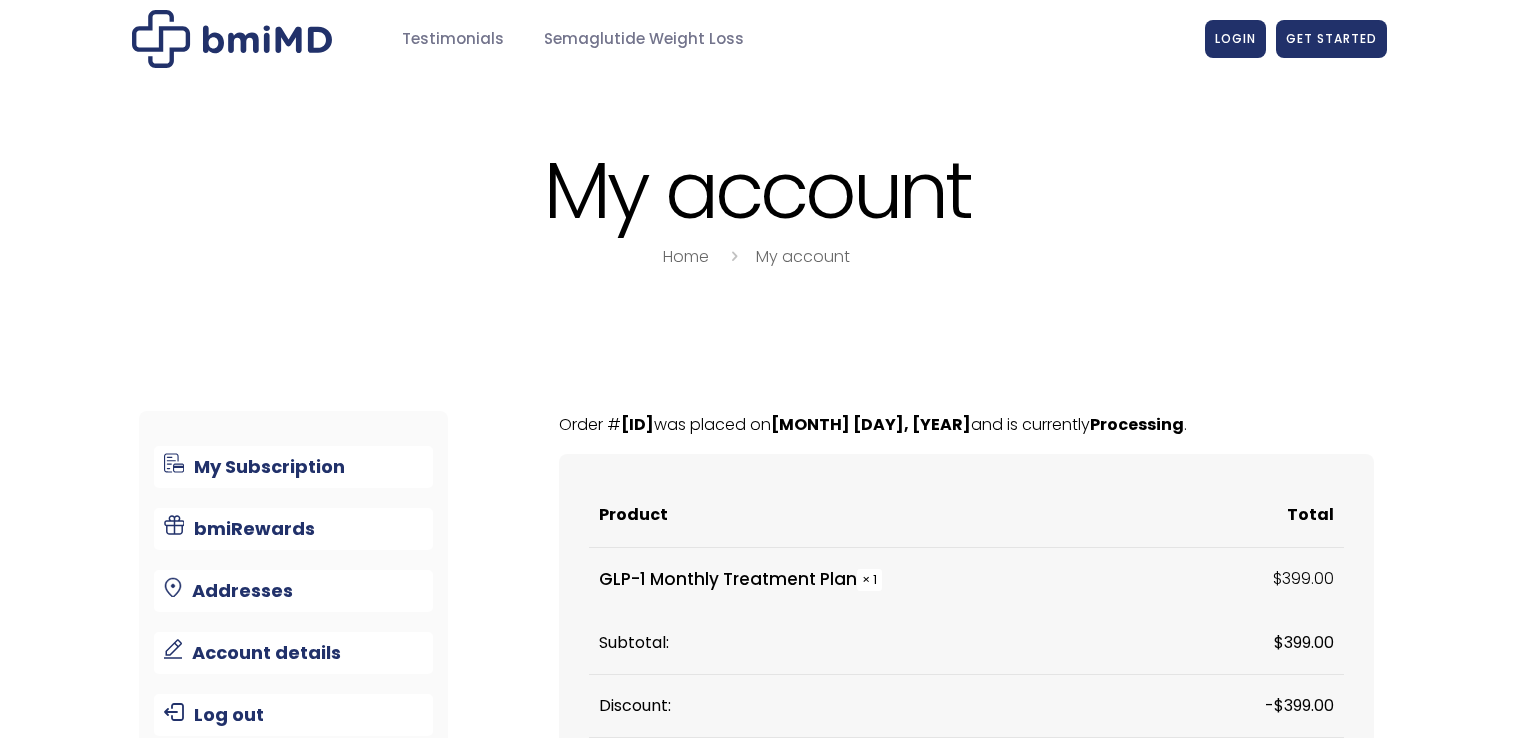 scroll, scrollTop: 0, scrollLeft: 0, axis: both 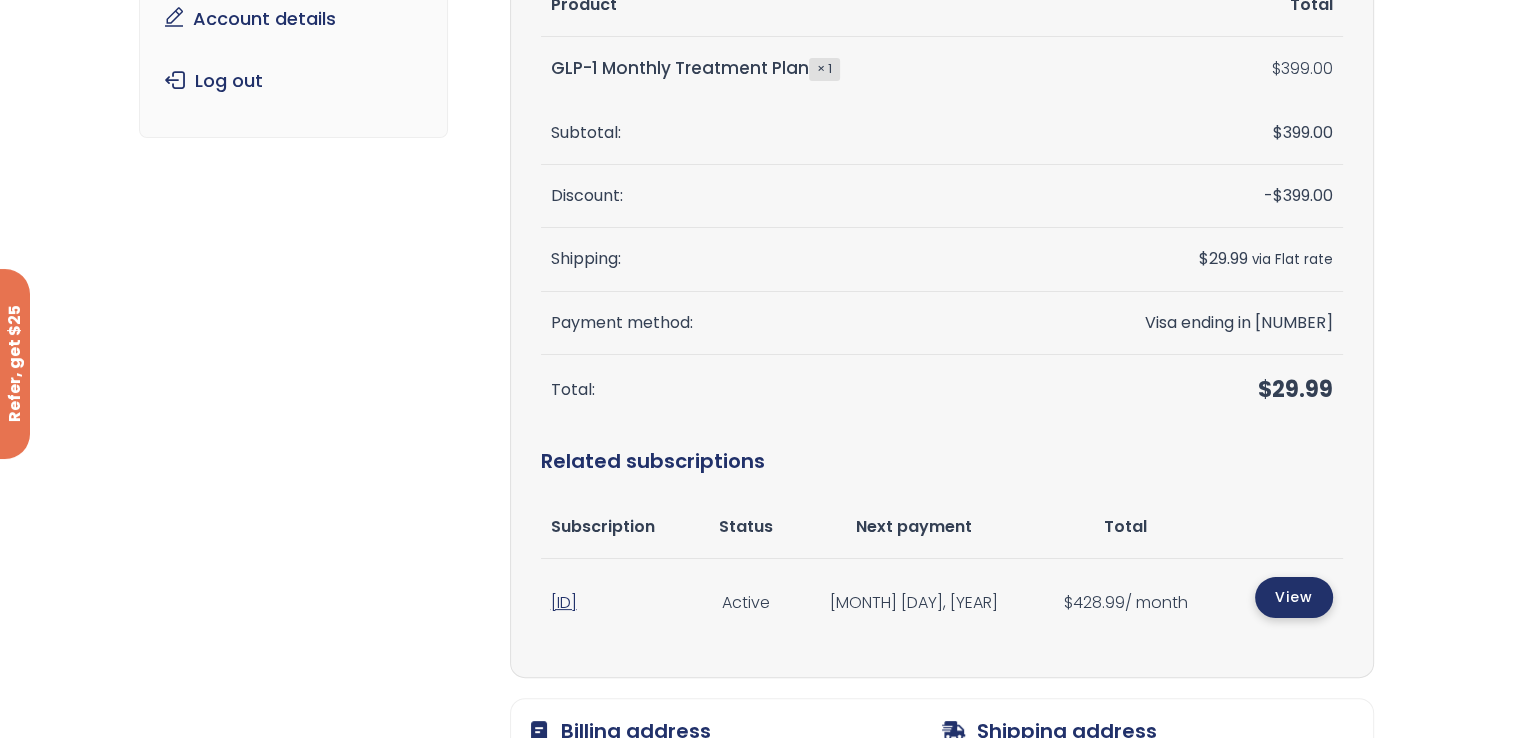 click on "View" at bounding box center [1294, 597] 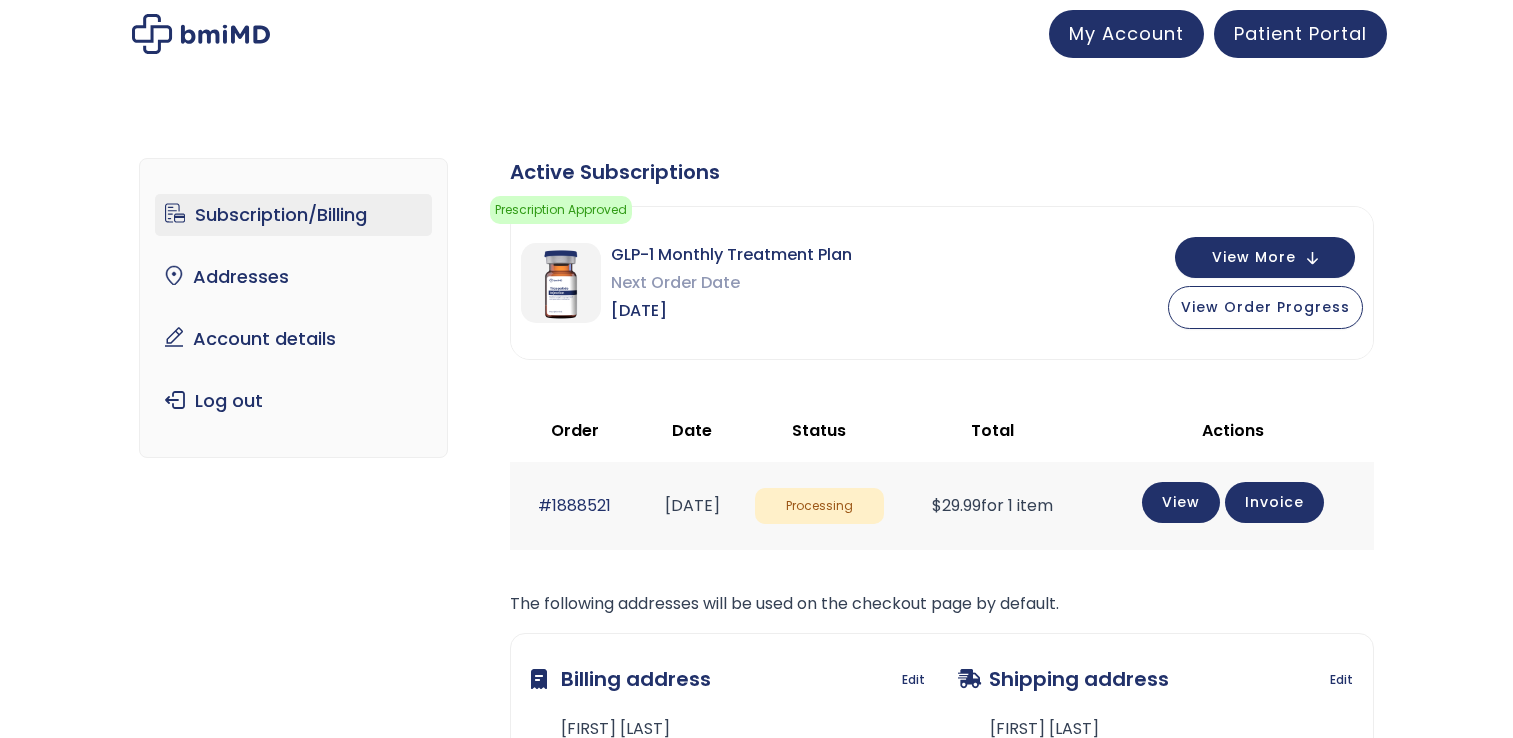 scroll, scrollTop: 0, scrollLeft: 0, axis: both 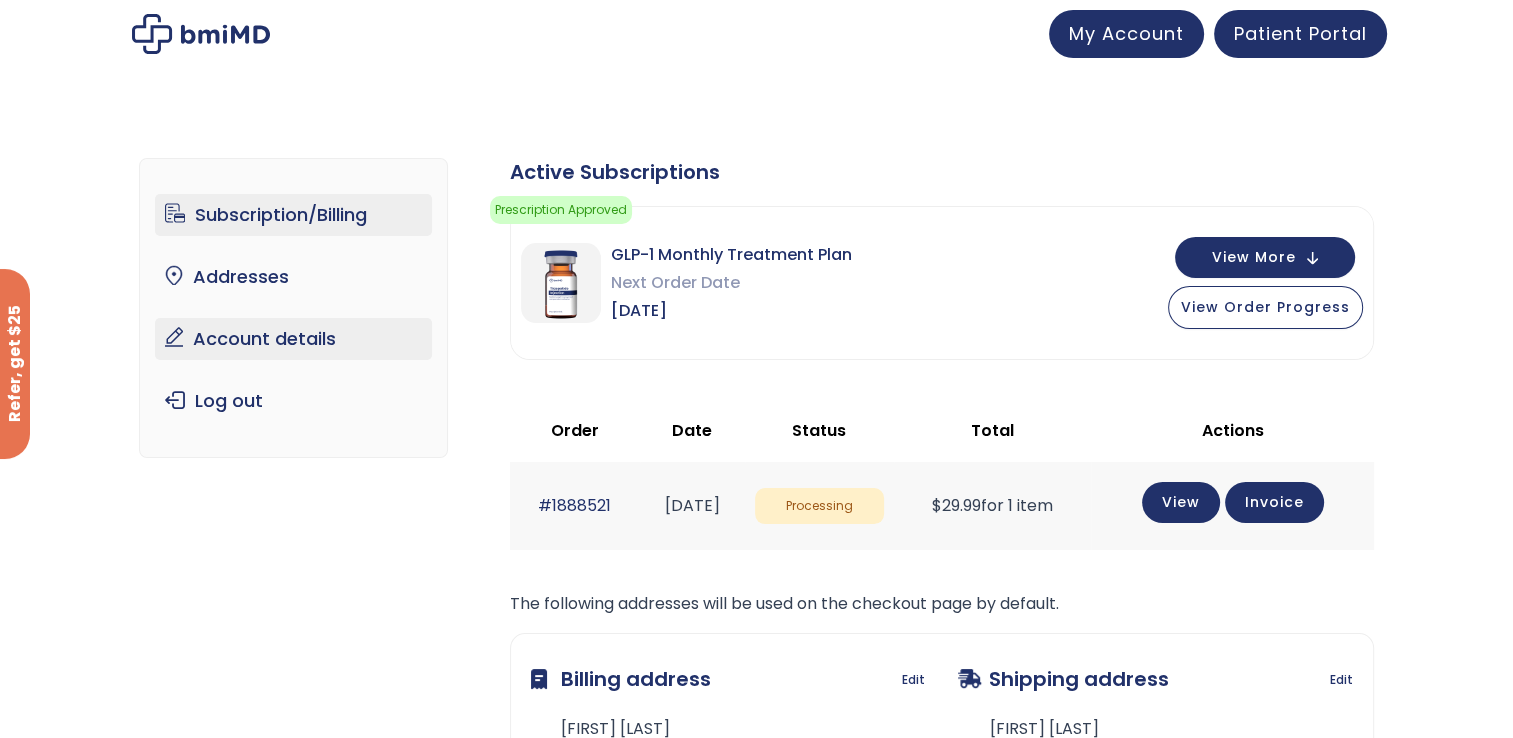 click on "Account details" at bounding box center (293, 339) 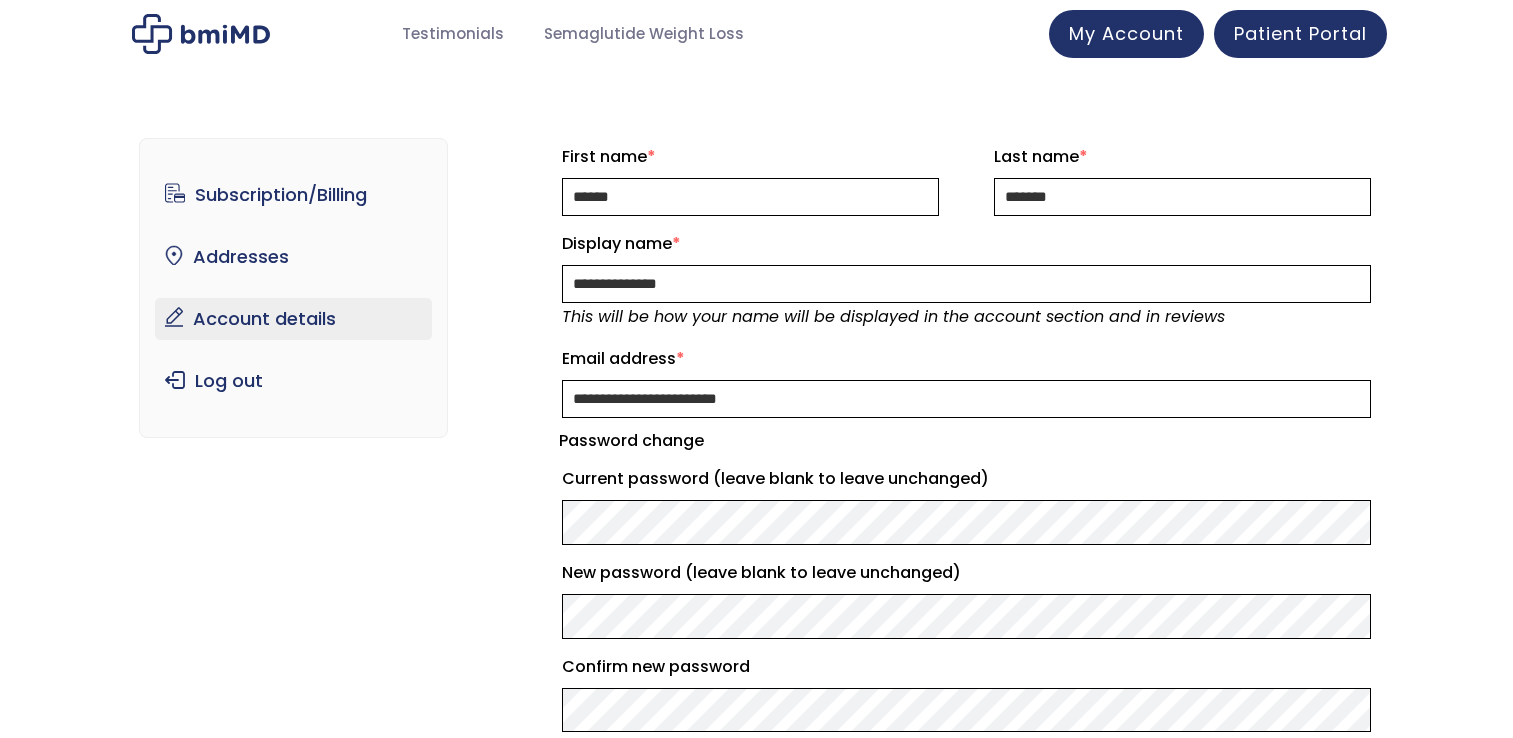 scroll, scrollTop: 0, scrollLeft: 0, axis: both 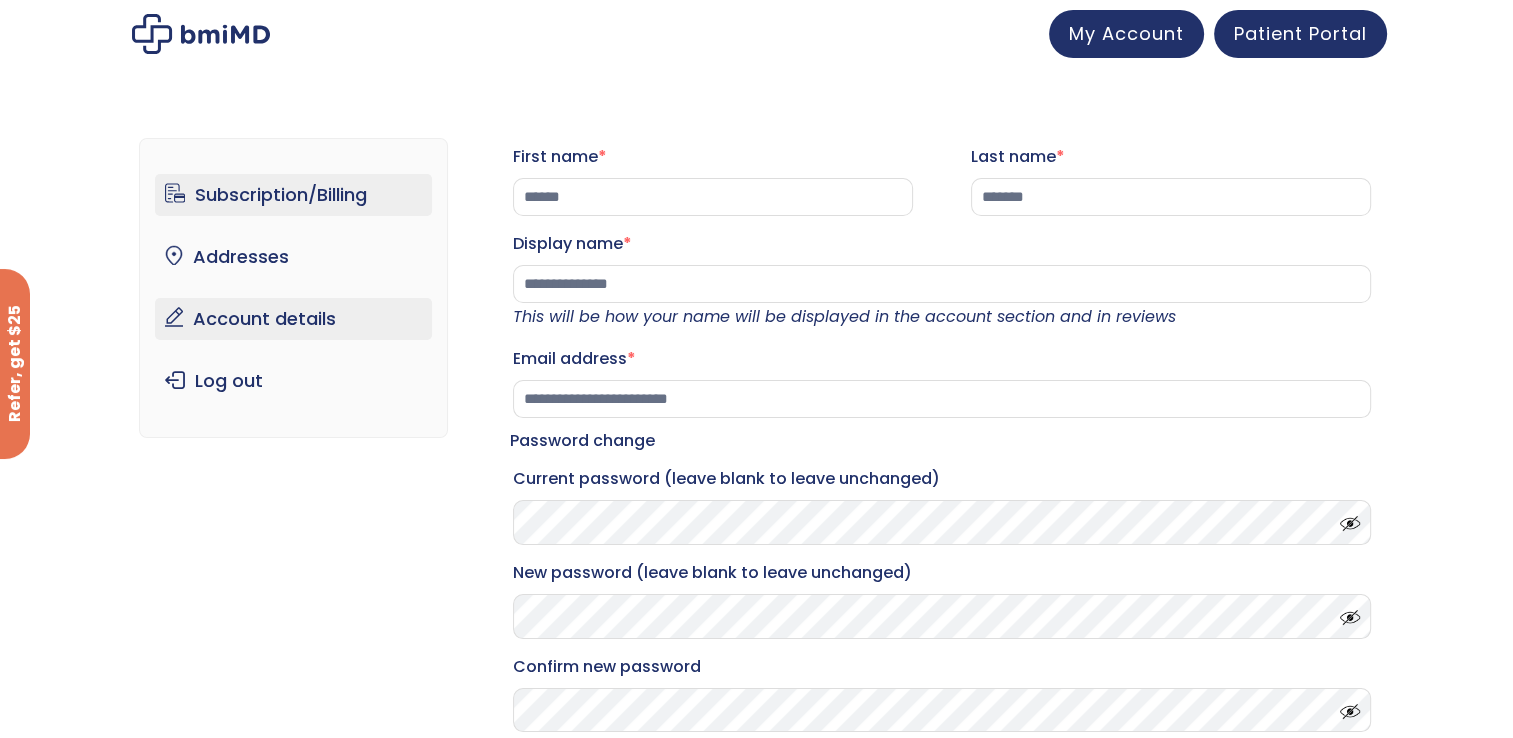 click on "Subscription/Billing" at bounding box center (293, 195) 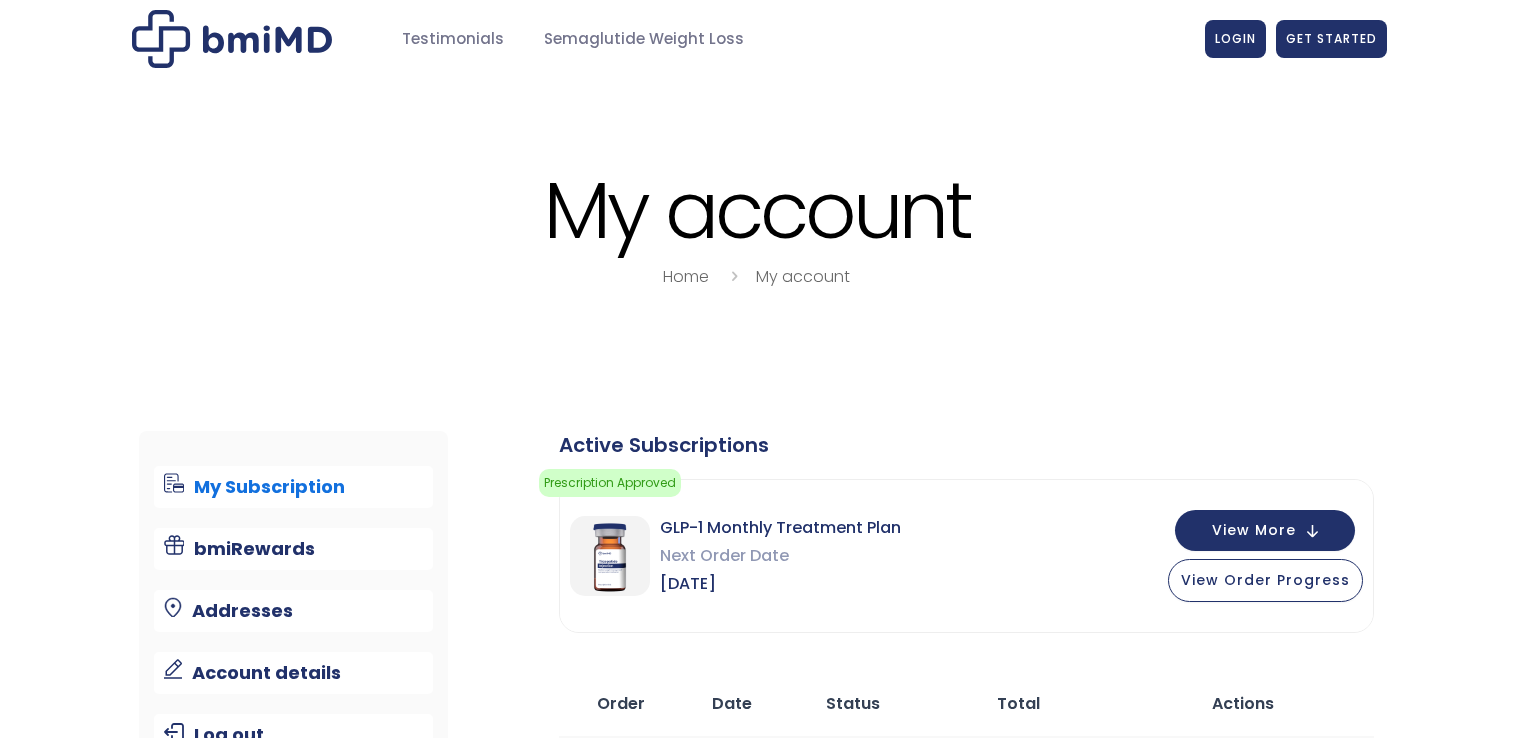 scroll, scrollTop: 0, scrollLeft: 0, axis: both 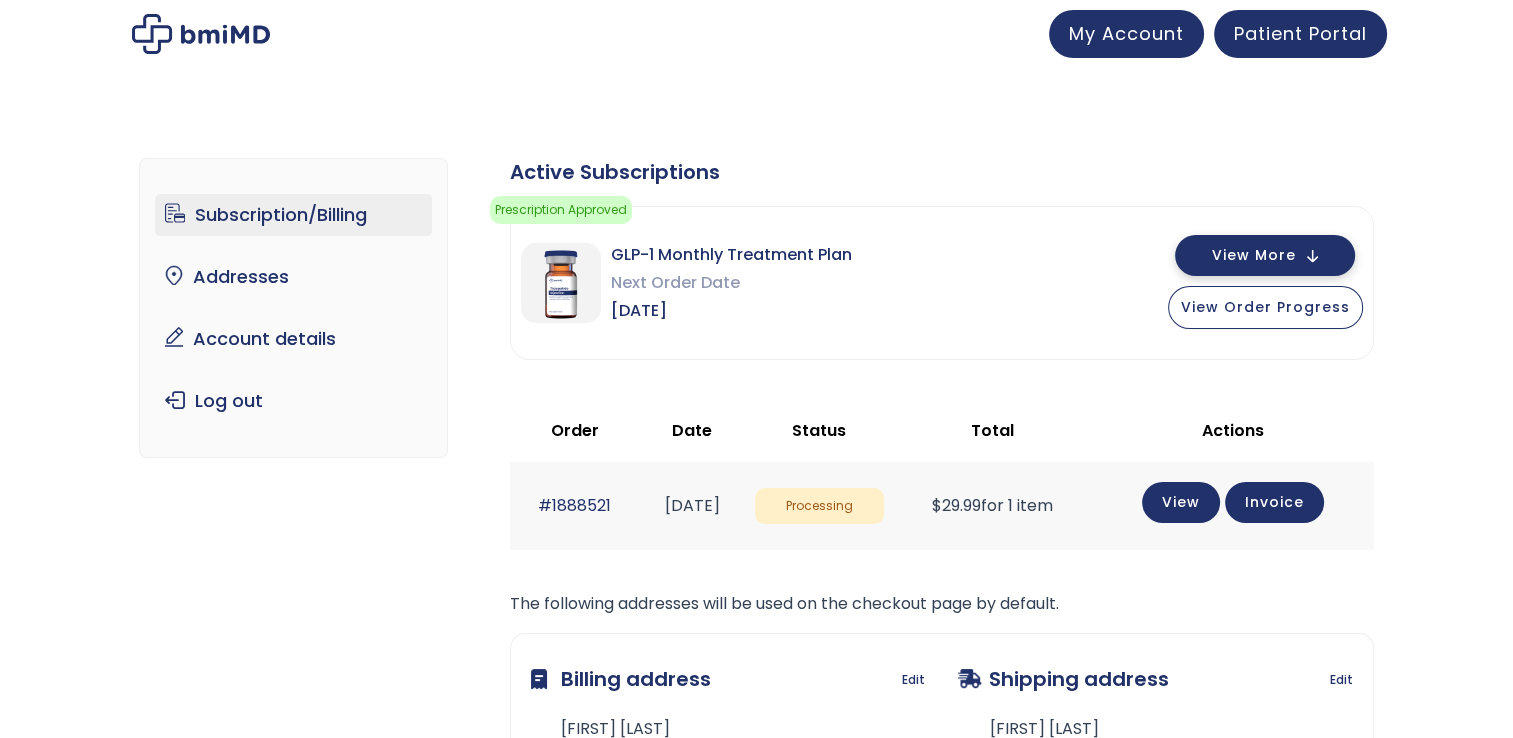 click on "View More" at bounding box center [1254, 255] 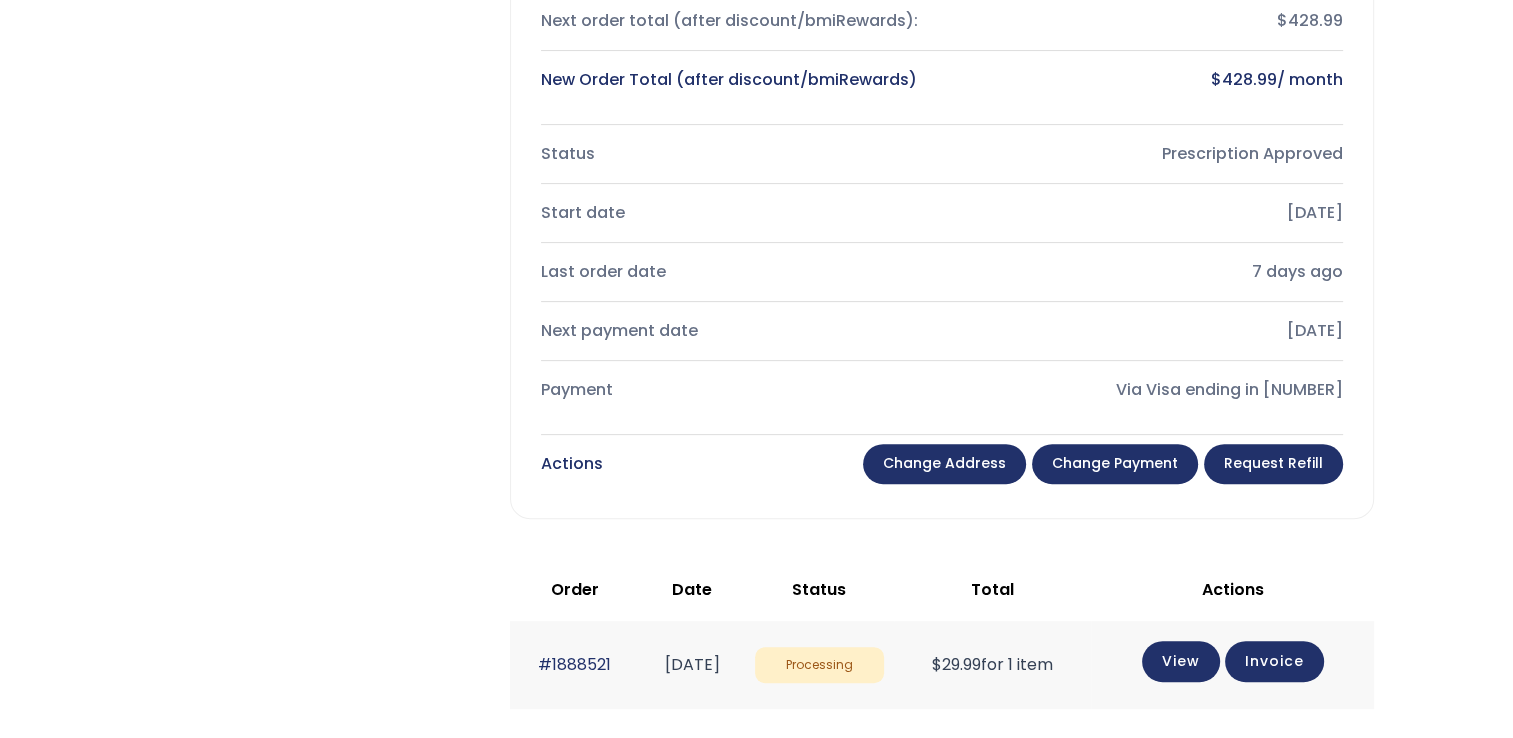scroll, scrollTop: 700, scrollLeft: 0, axis: vertical 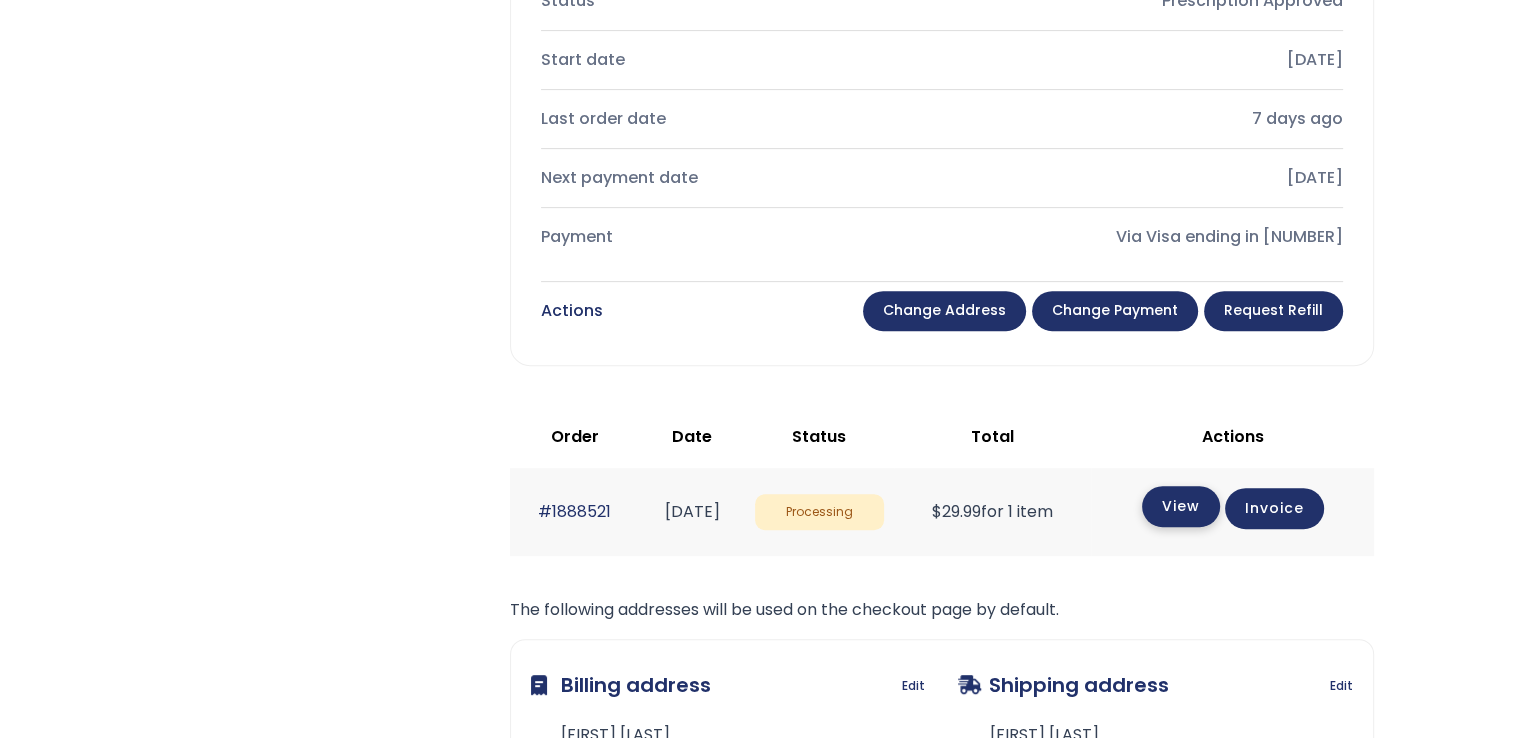click on "View" 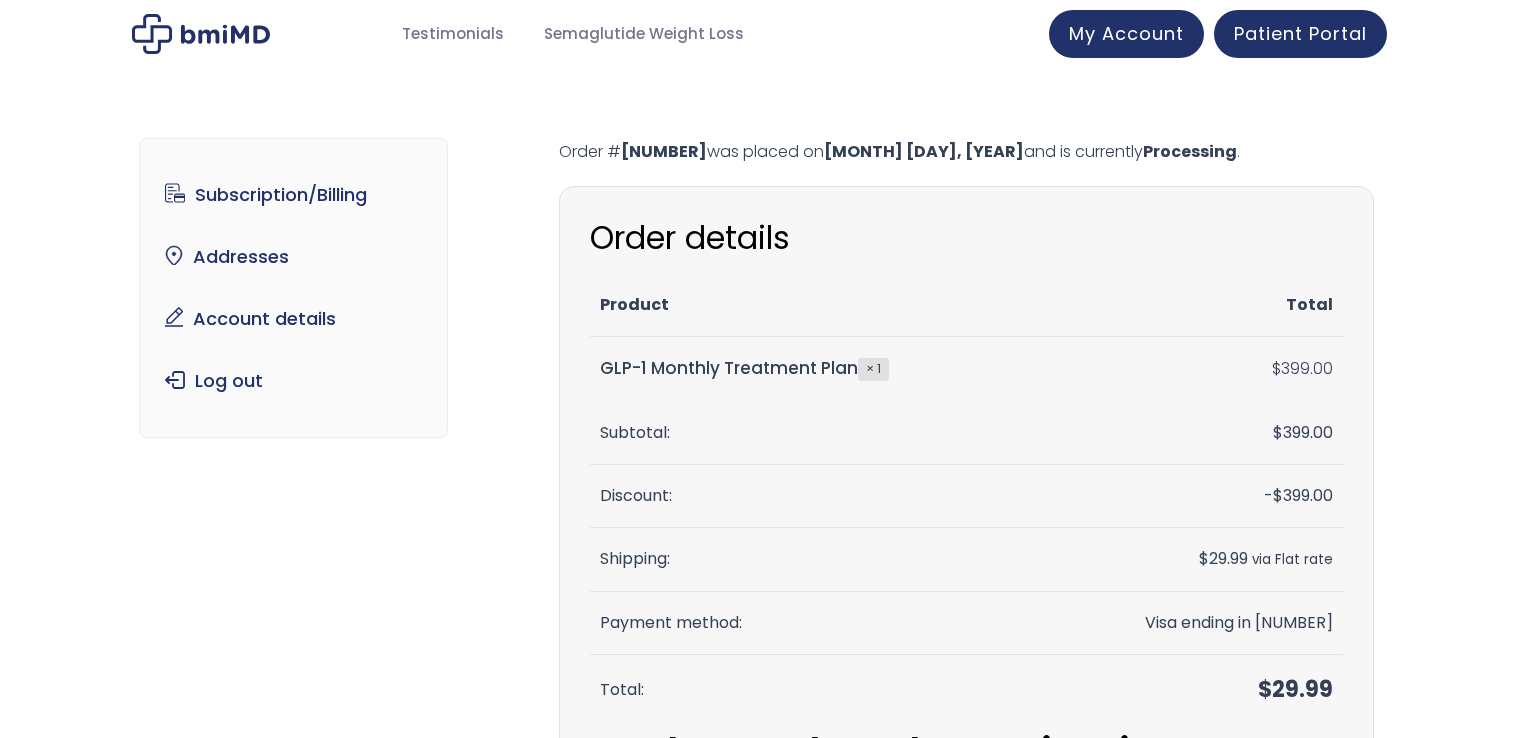 scroll, scrollTop: 0, scrollLeft: 0, axis: both 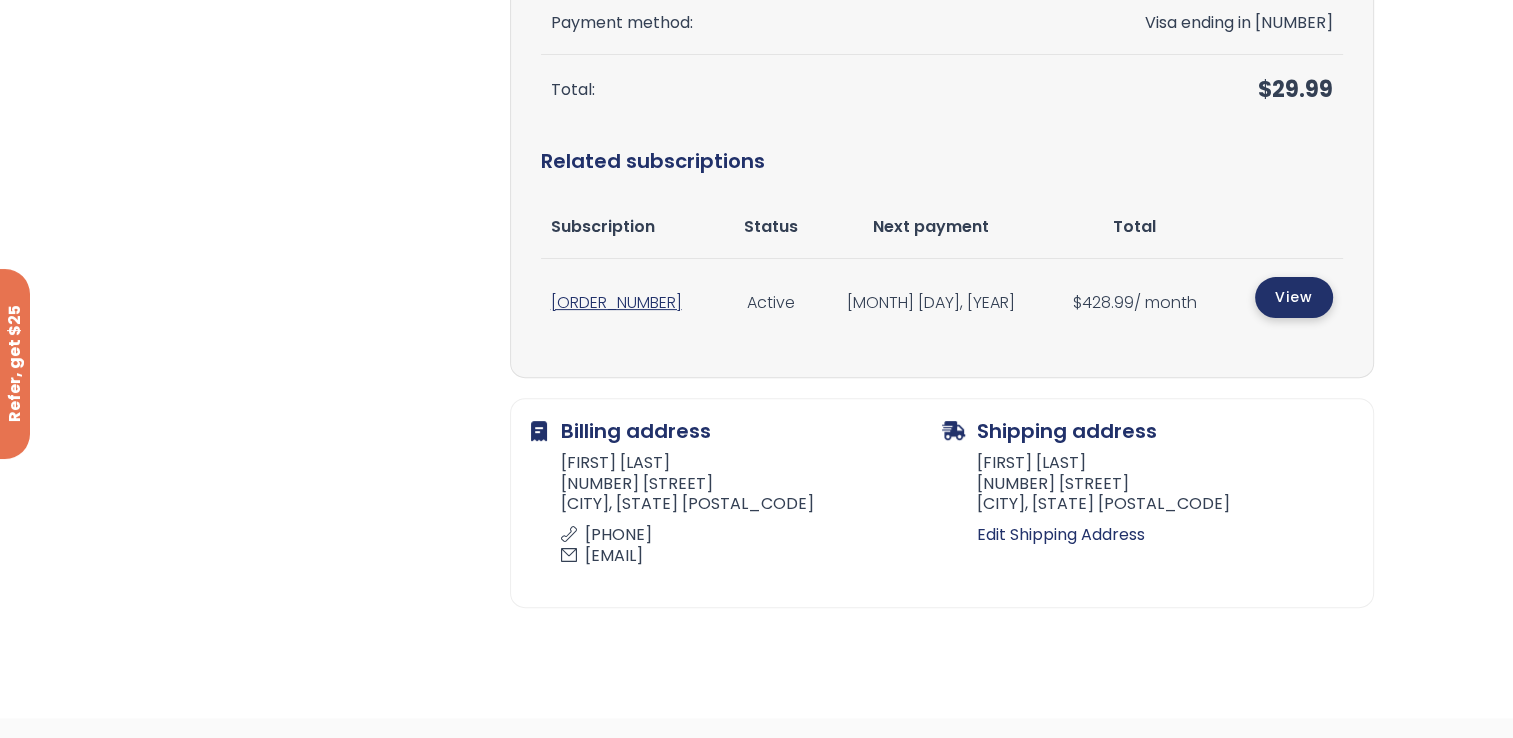 click on "View" at bounding box center [1294, 297] 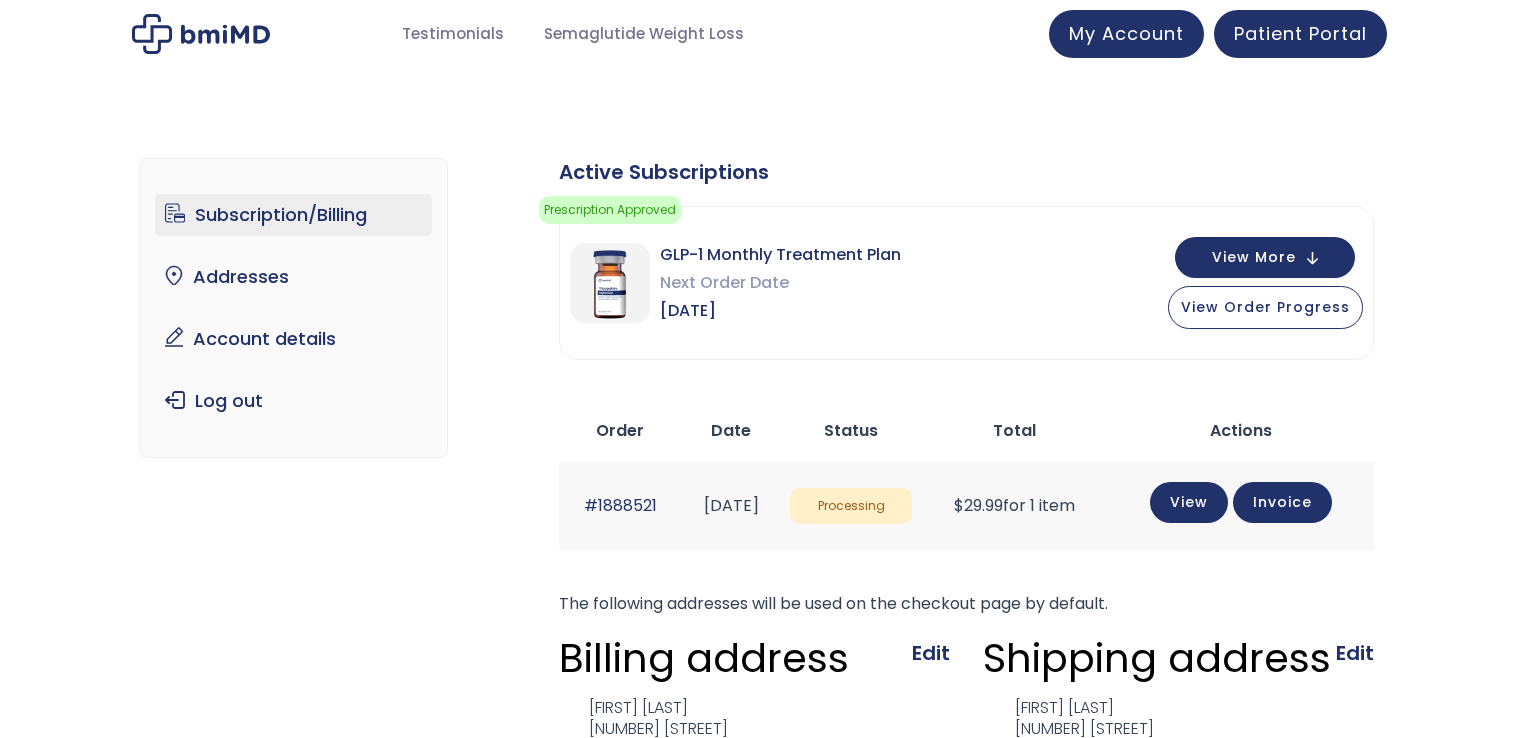 scroll, scrollTop: 0, scrollLeft: 0, axis: both 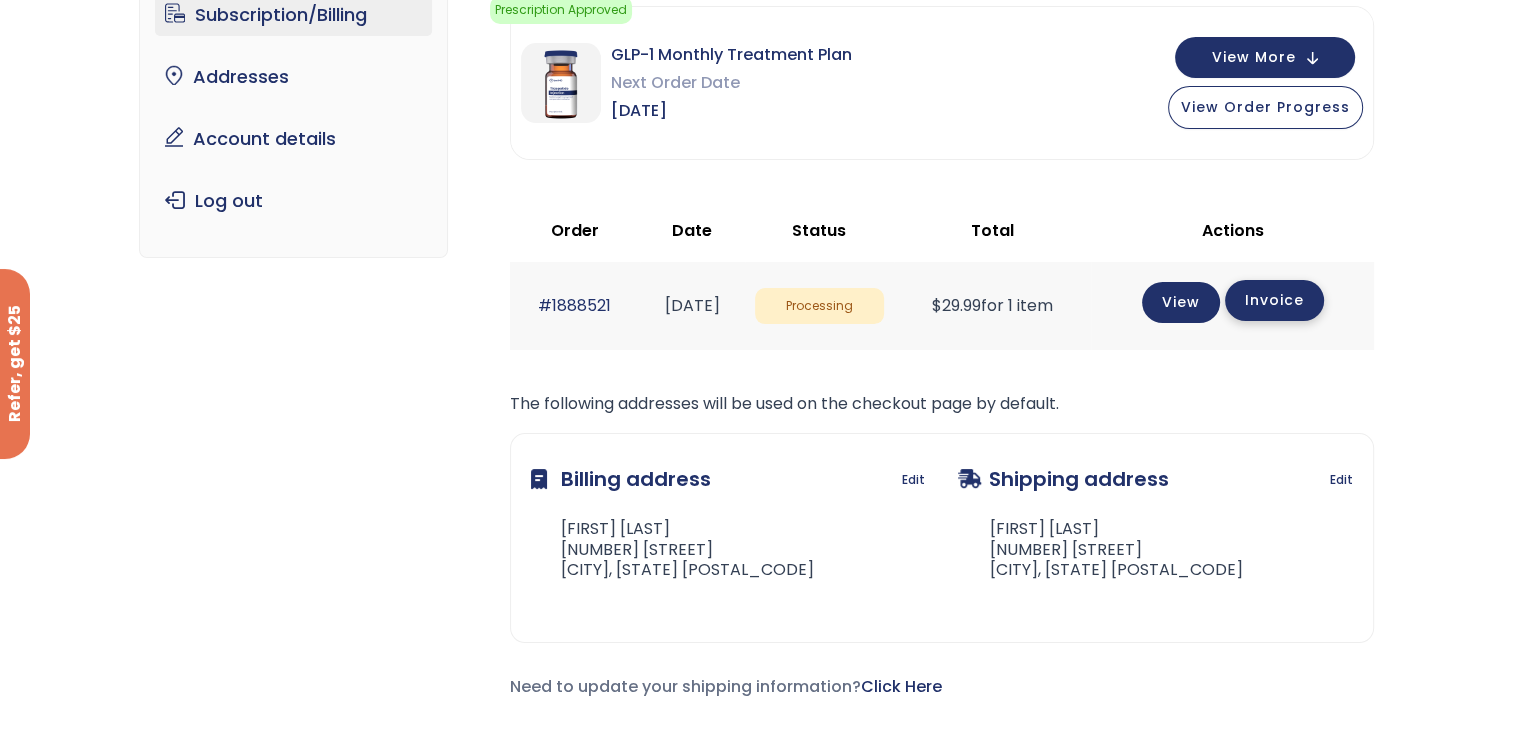 click on "Invoice" 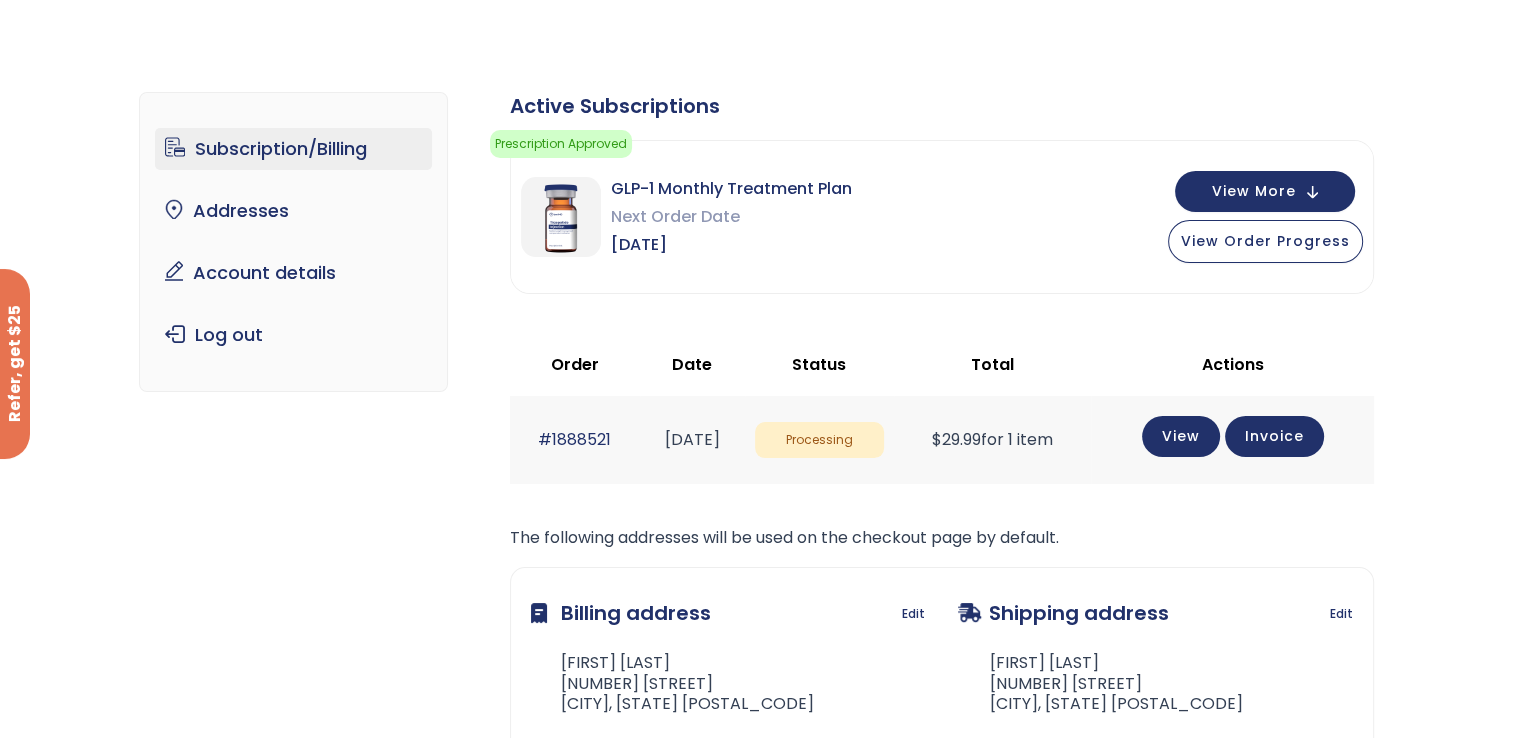 scroll, scrollTop: 0, scrollLeft: 0, axis: both 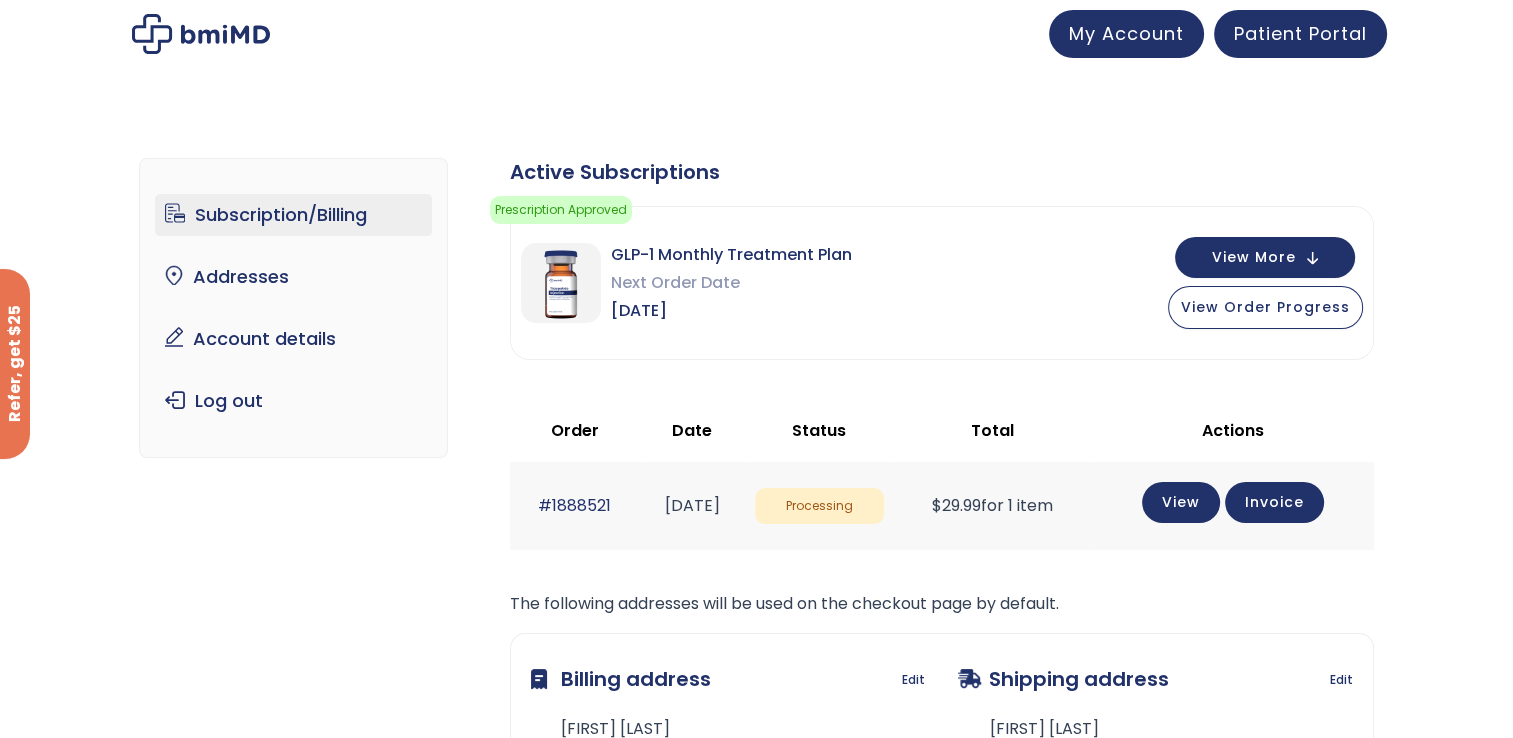 click at bounding box center [756, 34] 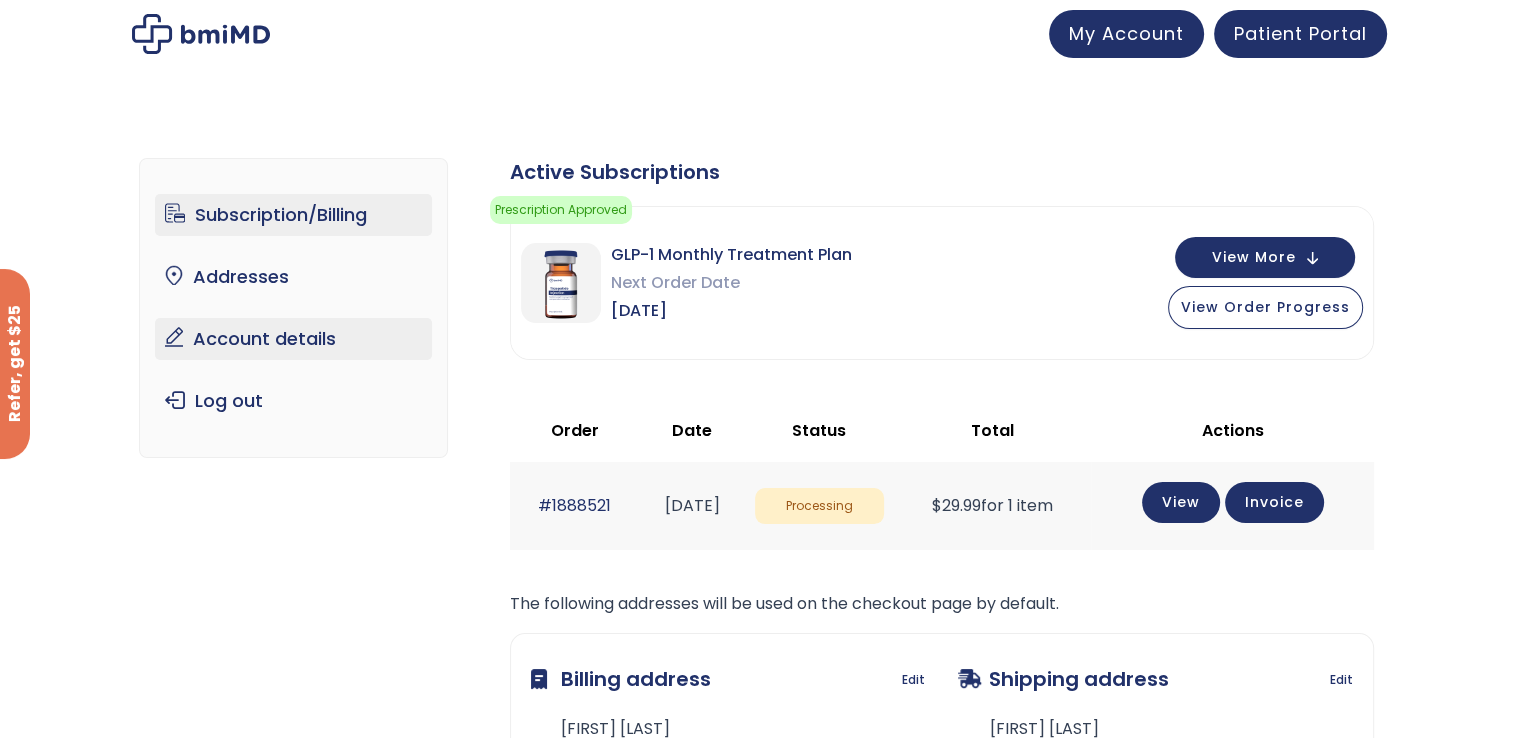 click on "Account details" at bounding box center (293, 339) 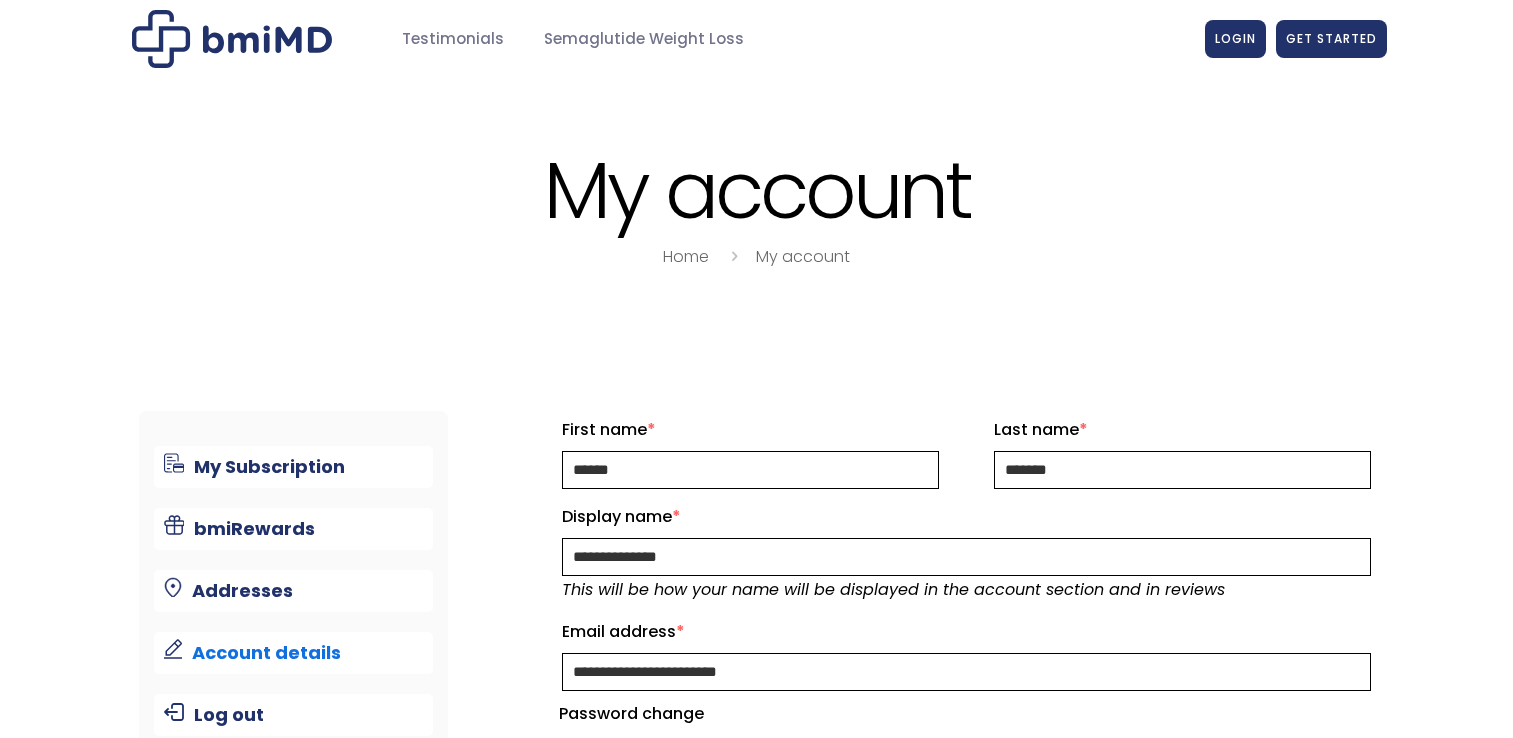 scroll, scrollTop: 0, scrollLeft: 0, axis: both 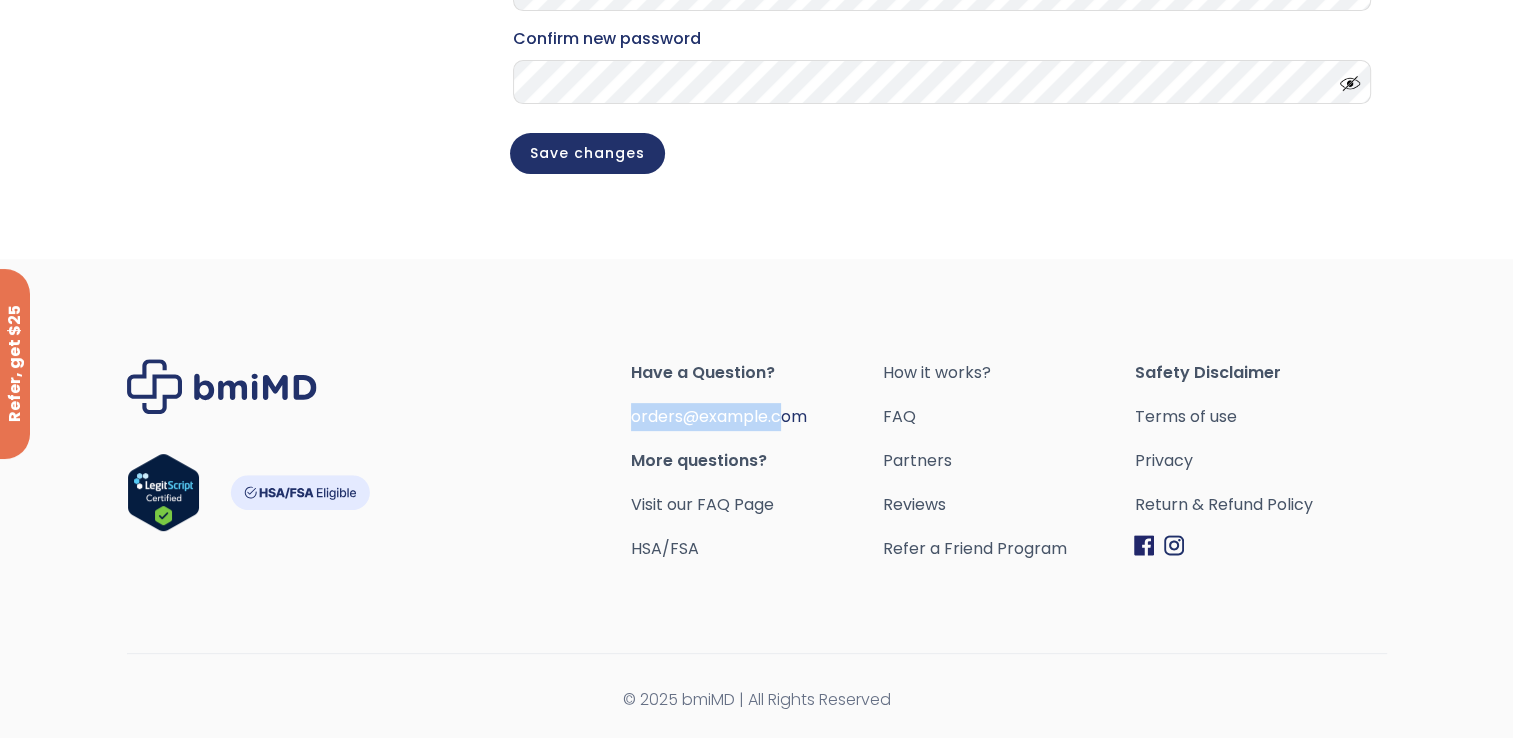drag, startPoint x: 812, startPoint y: 413, endPoint x: 631, endPoint y: 418, distance: 181.06905 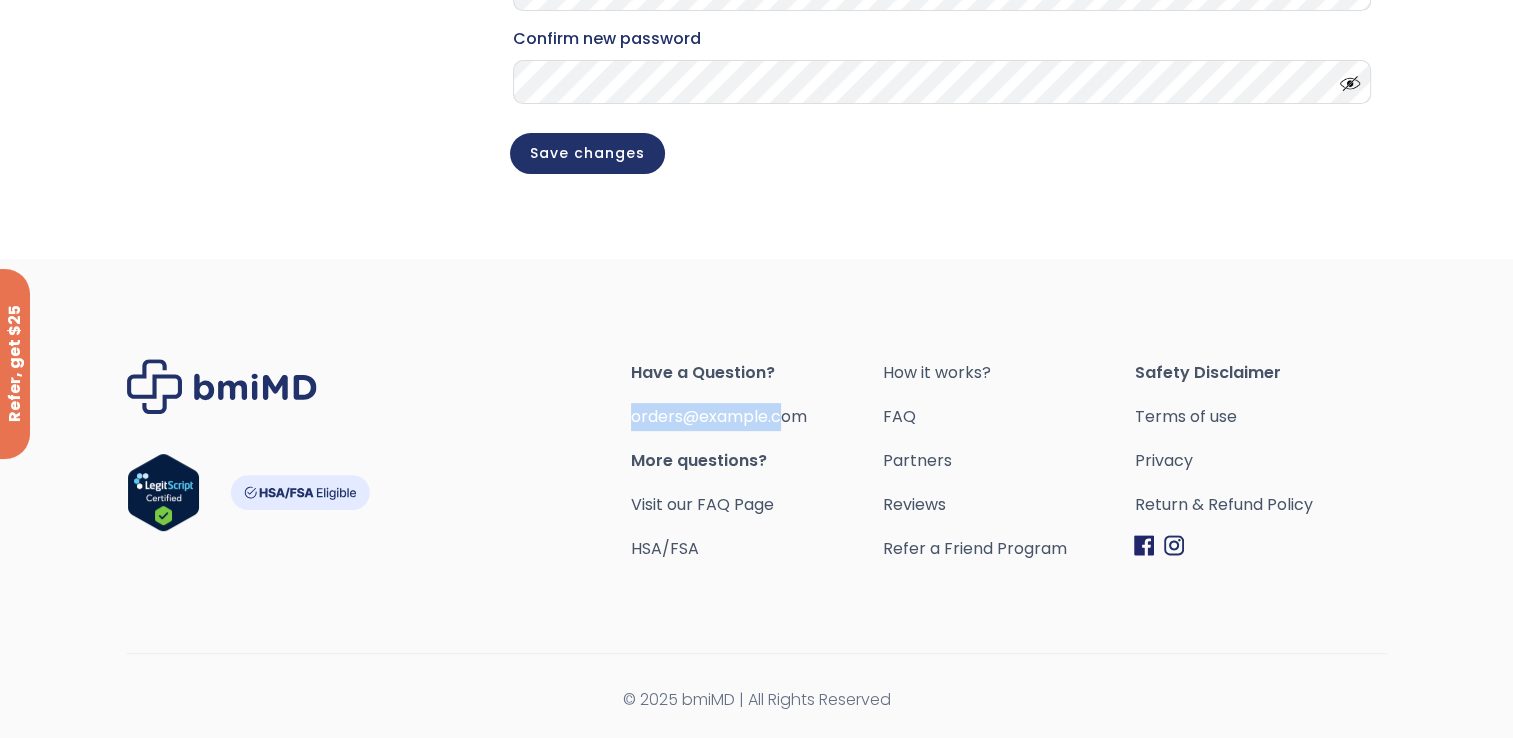 copy on "[EMAIL]" 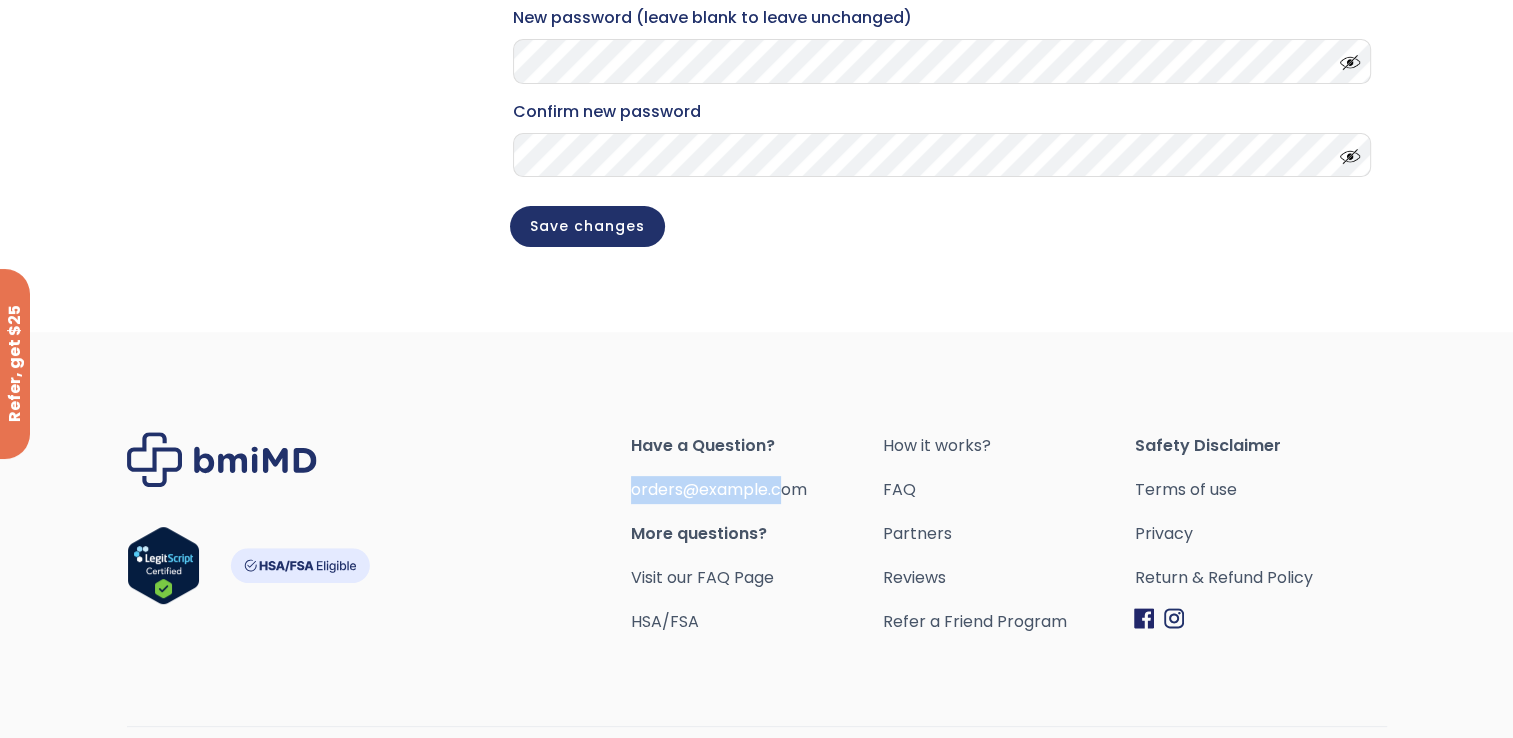 scroll, scrollTop: 548, scrollLeft: 0, axis: vertical 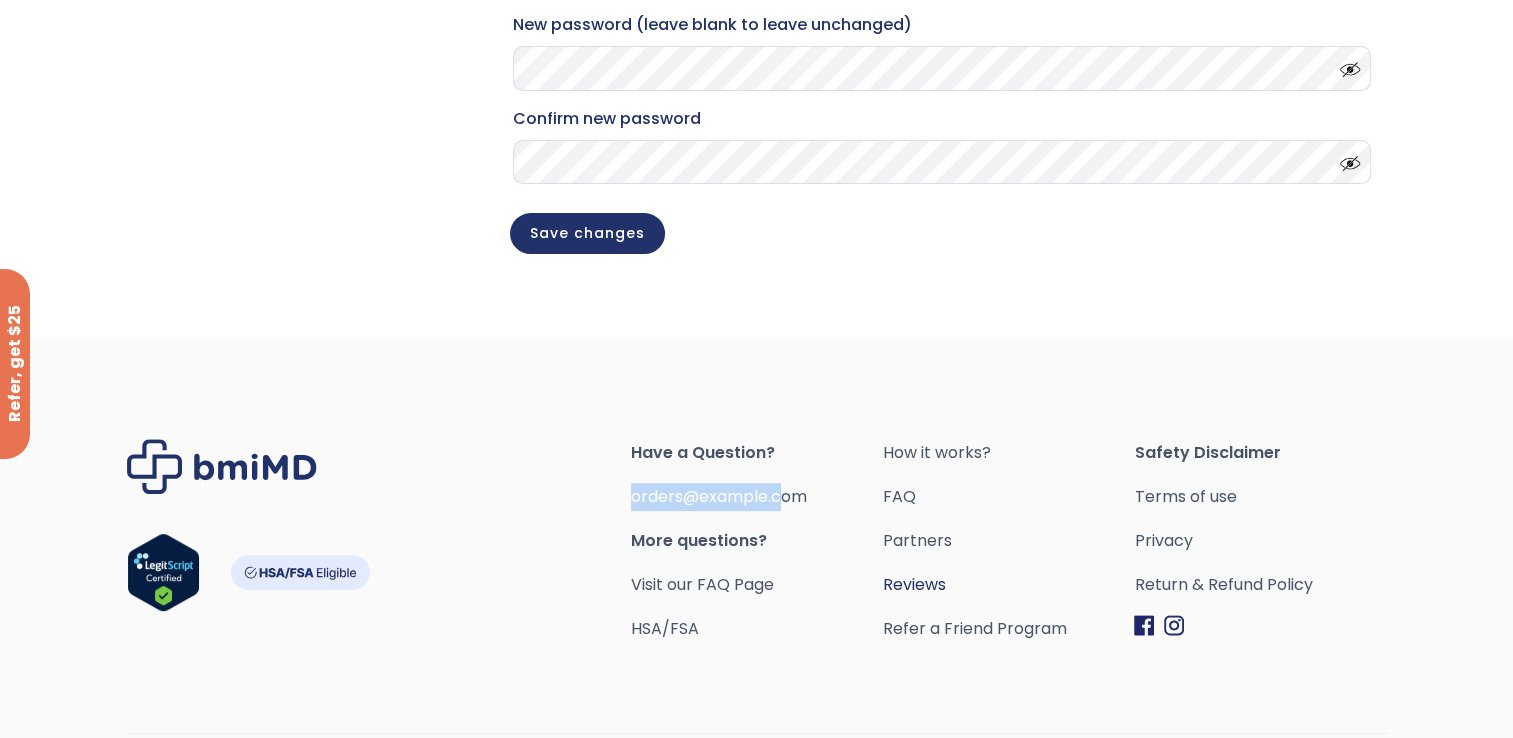 drag, startPoint x: 1185, startPoint y: 607, endPoint x: 1054, endPoint y: 616, distance: 131.30879 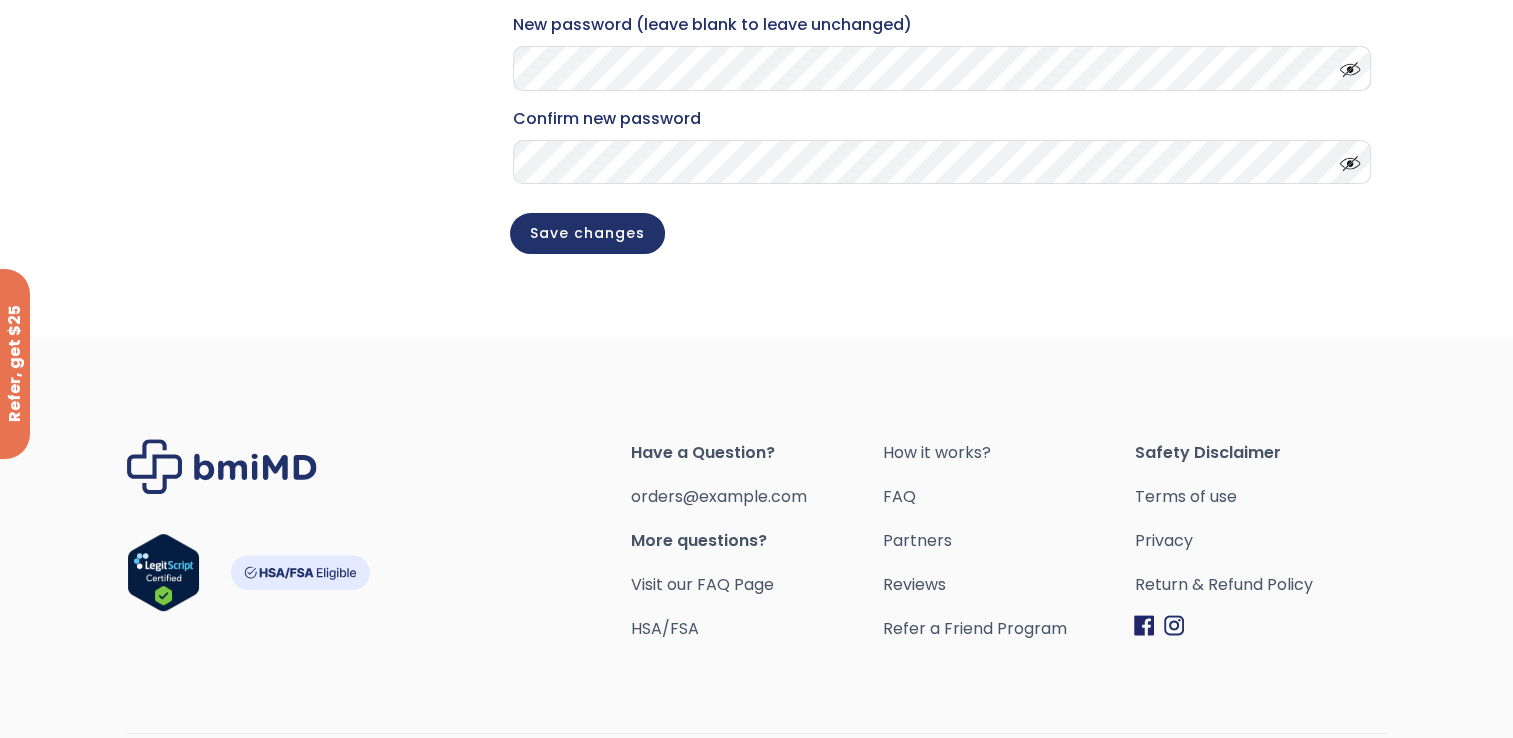 scroll, scrollTop: 0, scrollLeft: 0, axis: both 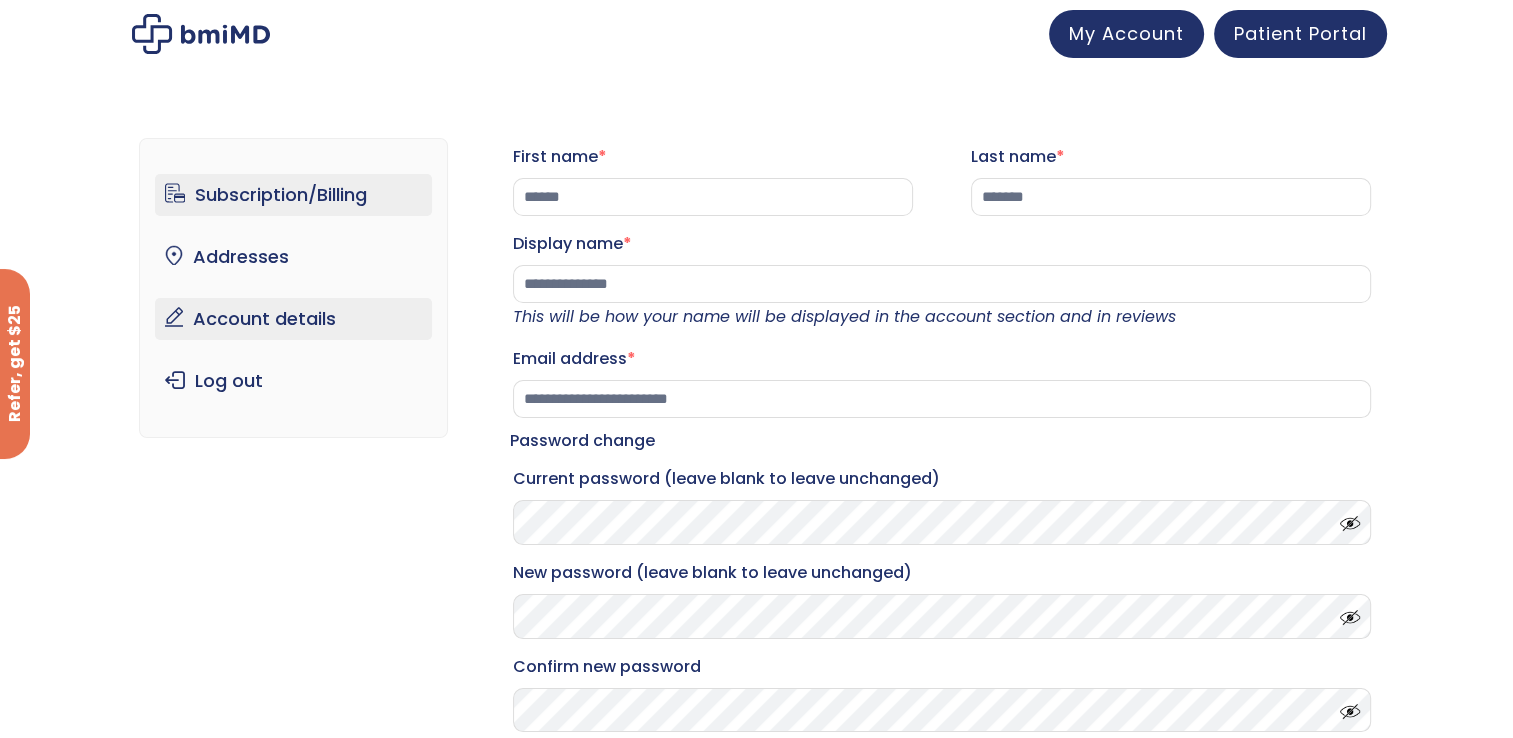 drag, startPoint x: 310, startPoint y: 198, endPoint x: 259, endPoint y: 197, distance: 51.009804 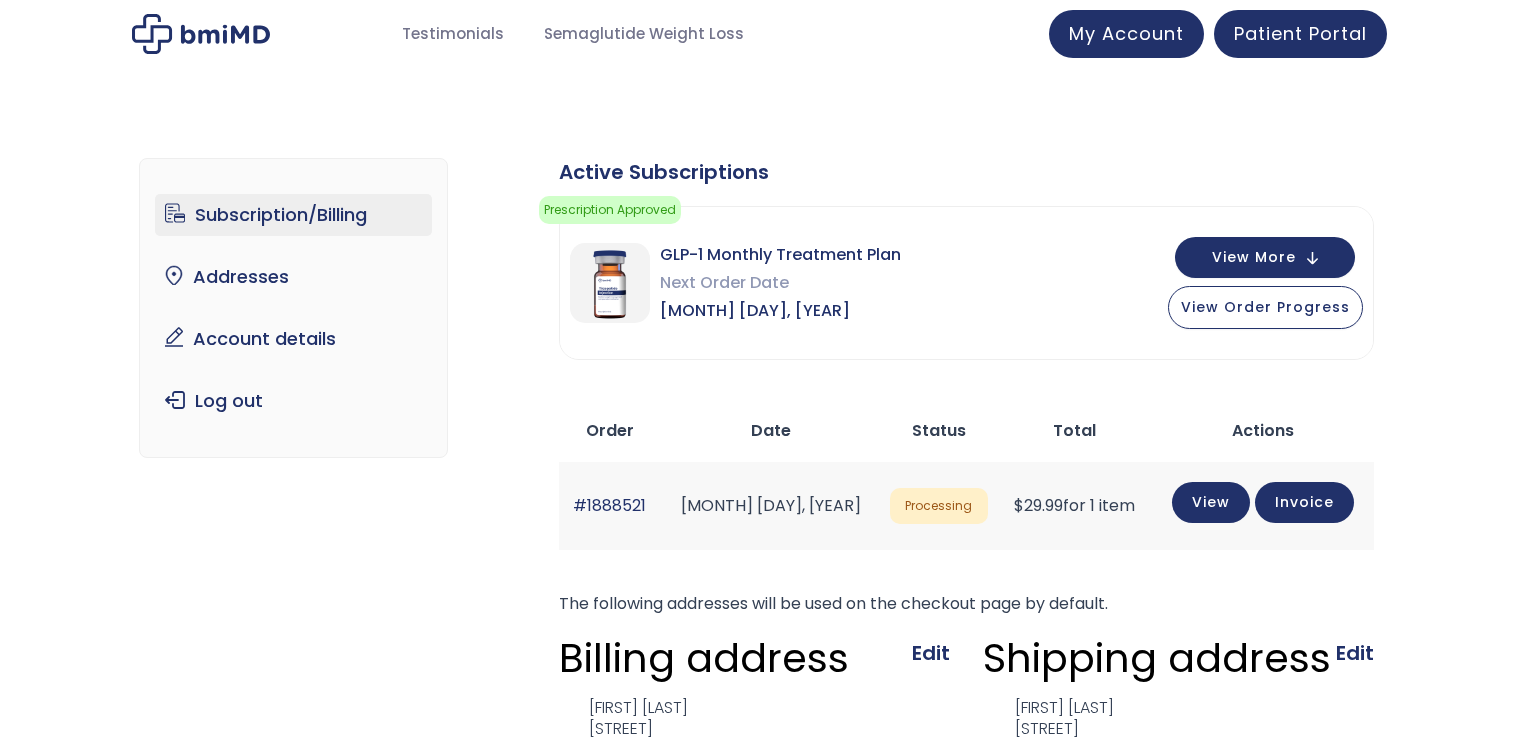 scroll, scrollTop: 0, scrollLeft: 0, axis: both 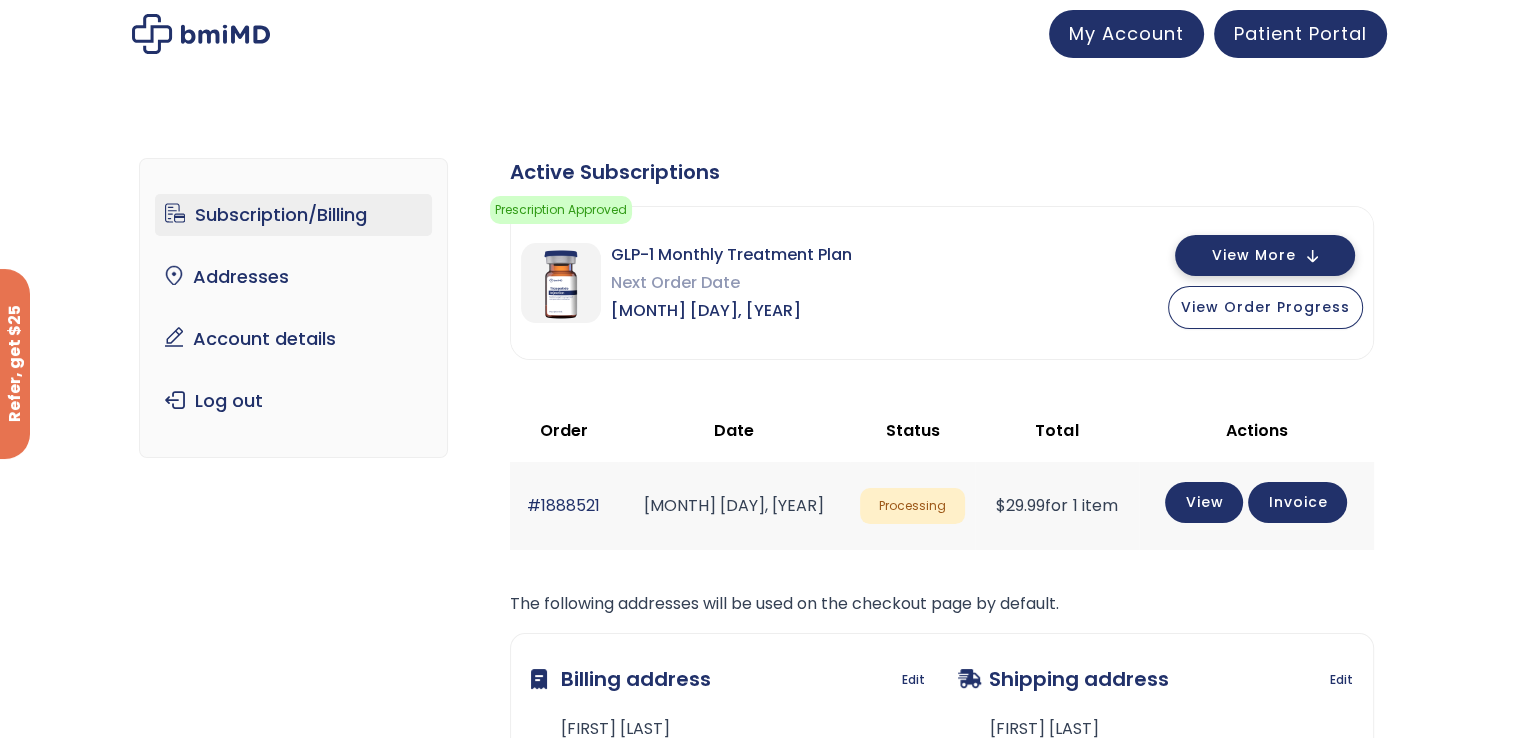 click on "View More" at bounding box center [1265, 255] 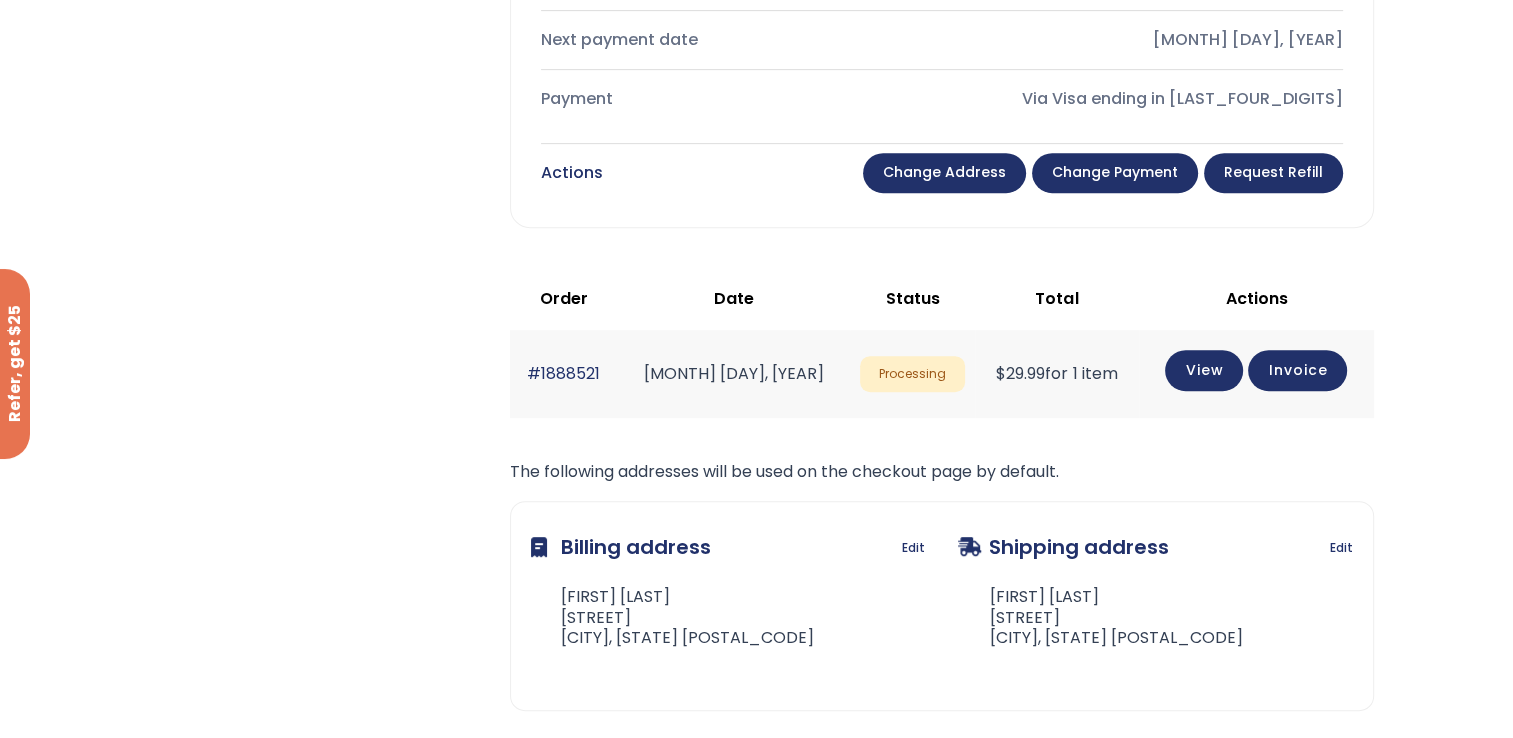 scroll, scrollTop: 1000, scrollLeft: 0, axis: vertical 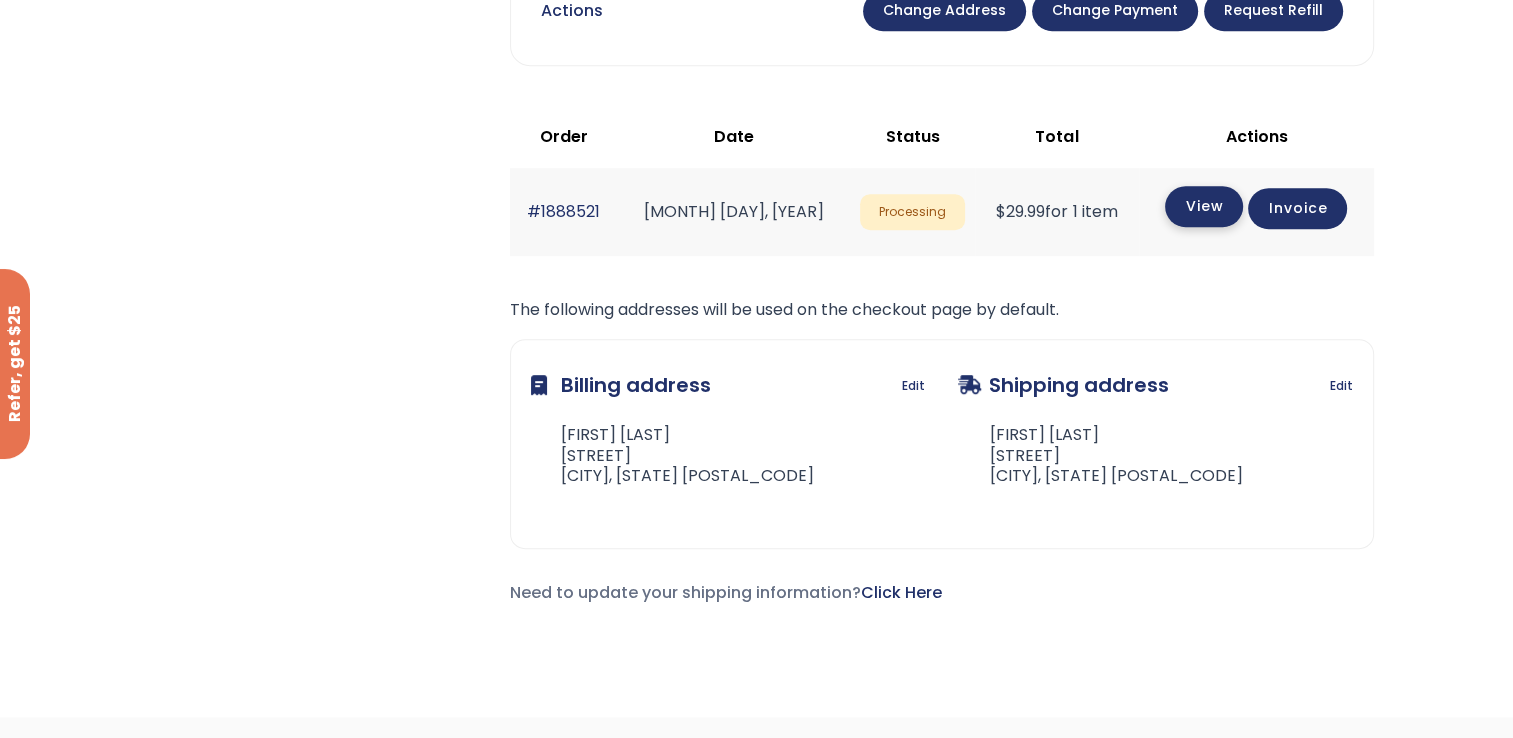 click on "View" 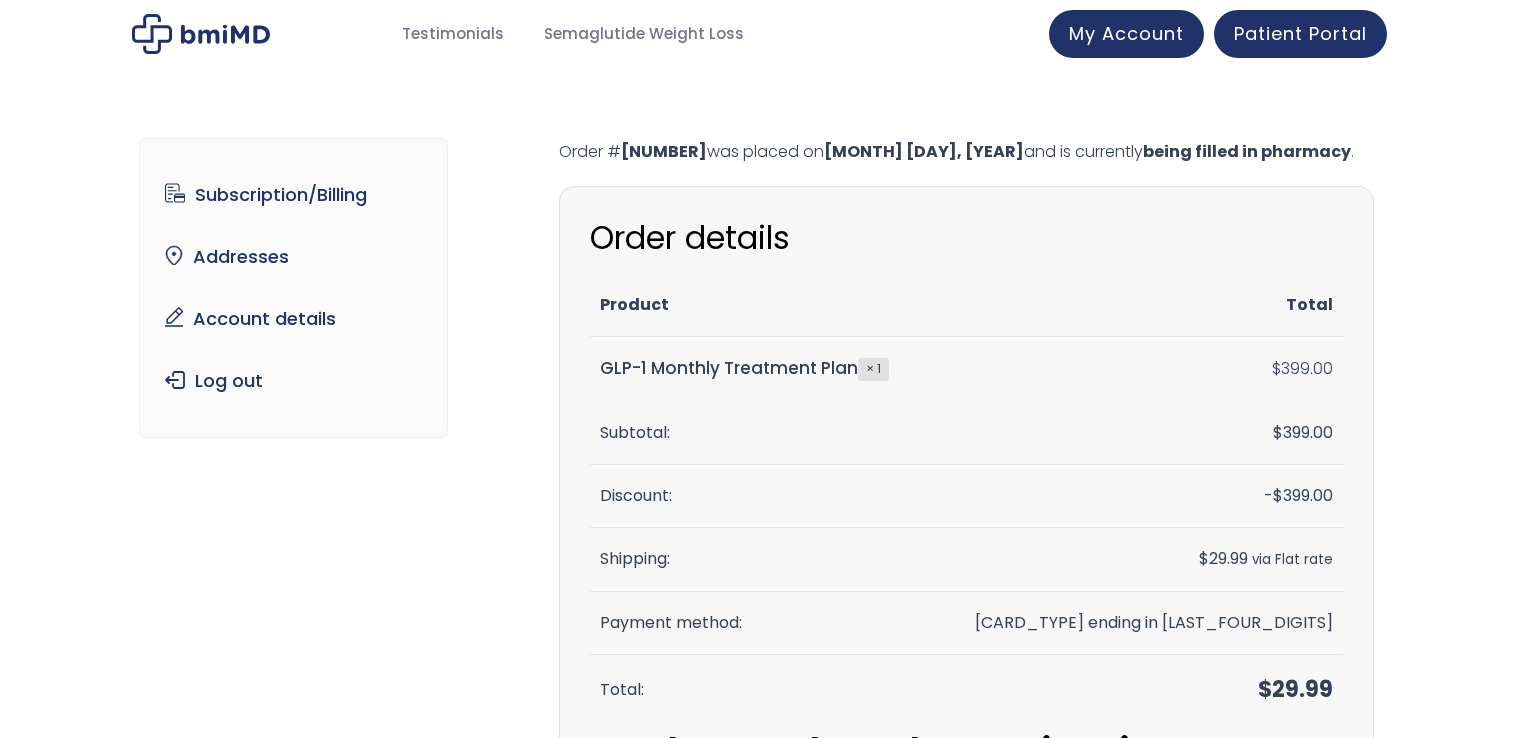 scroll, scrollTop: 0, scrollLeft: 0, axis: both 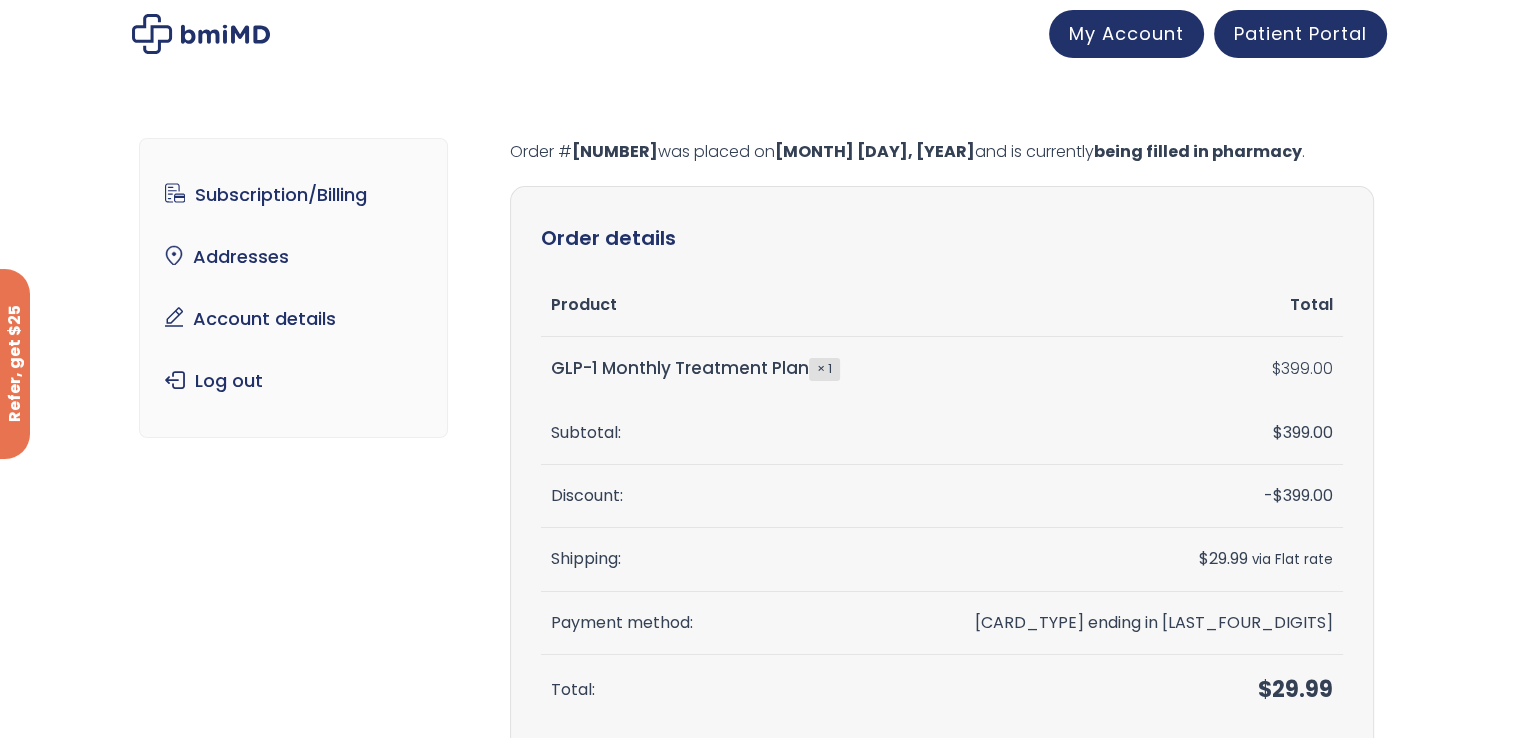 click on "$ 399.00" at bounding box center [1302, 368] 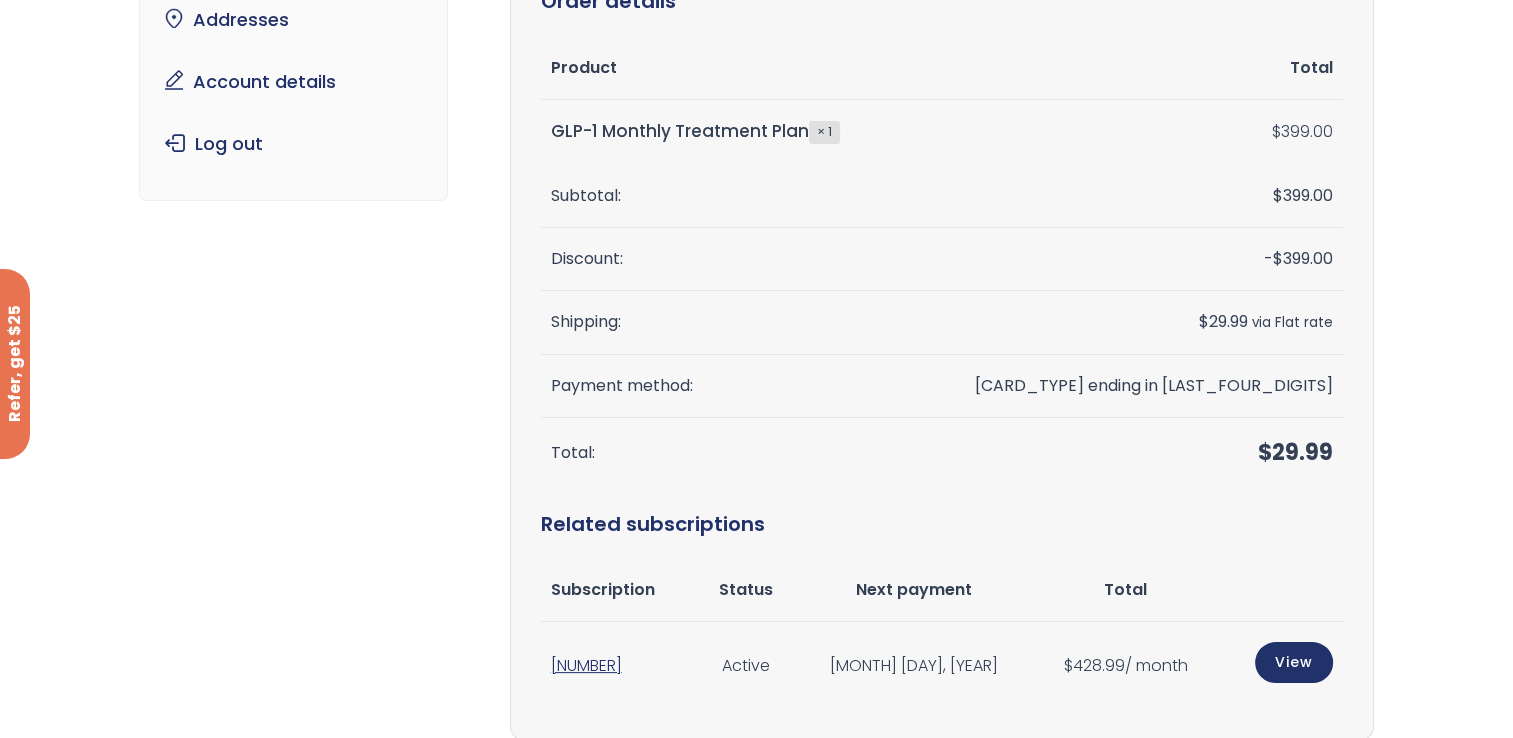 scroll, scrollTop: 400, scrollLeft: 0, axis: vertical 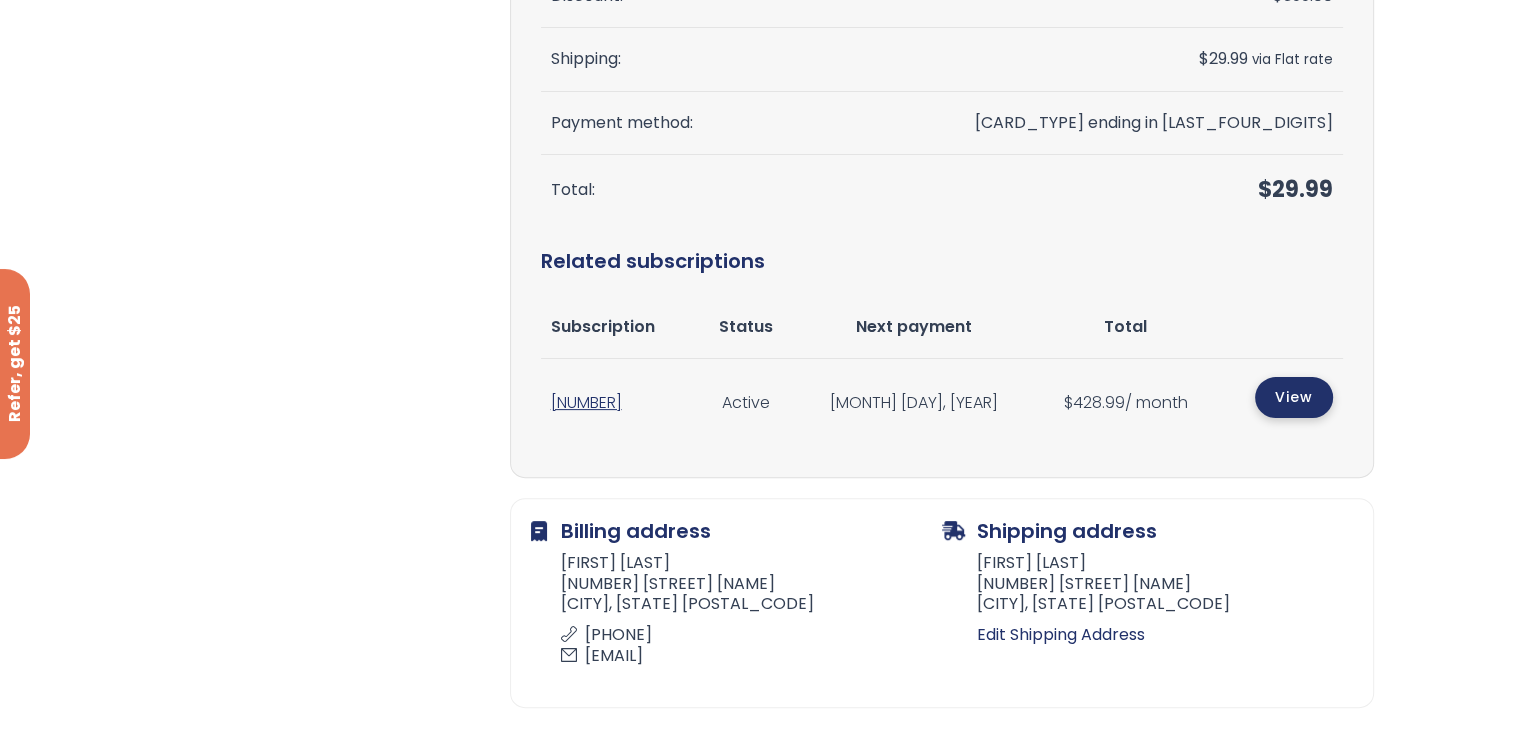 click on "View" at bounding box center (1294, 397) 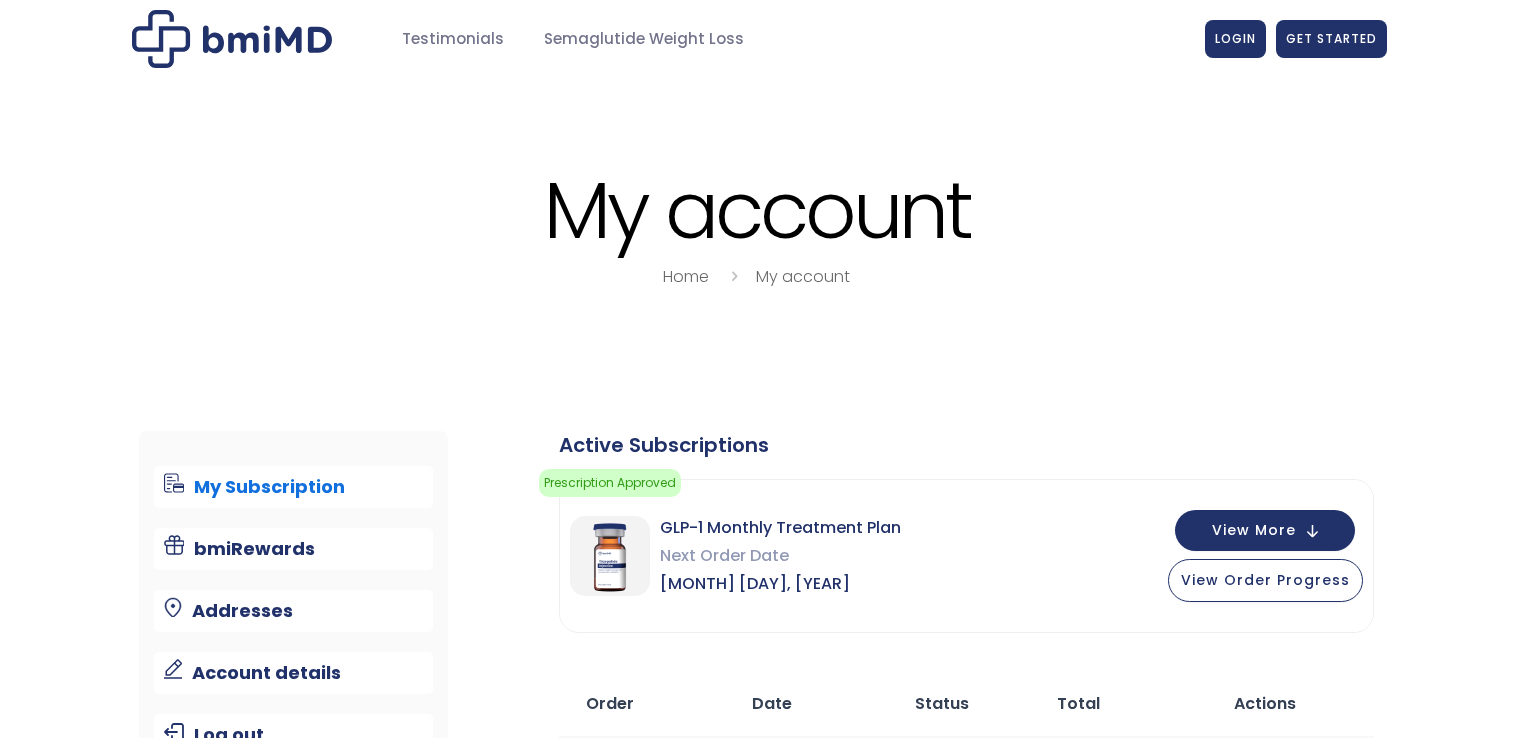 scroll, scrollTop: 0, scrollLeft: 0, axis: both 